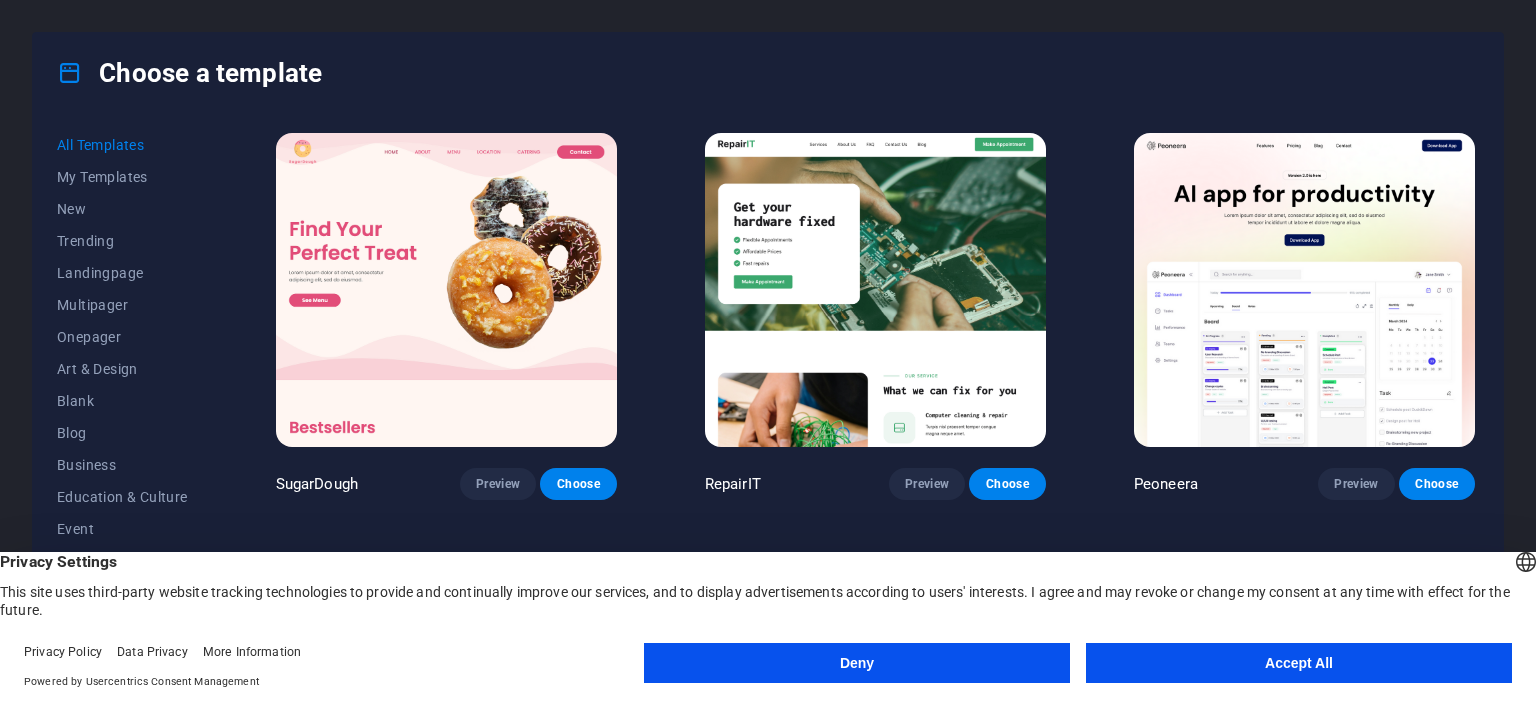 scroll, scrollTop: 0, scrollLeft: 0, axis: both 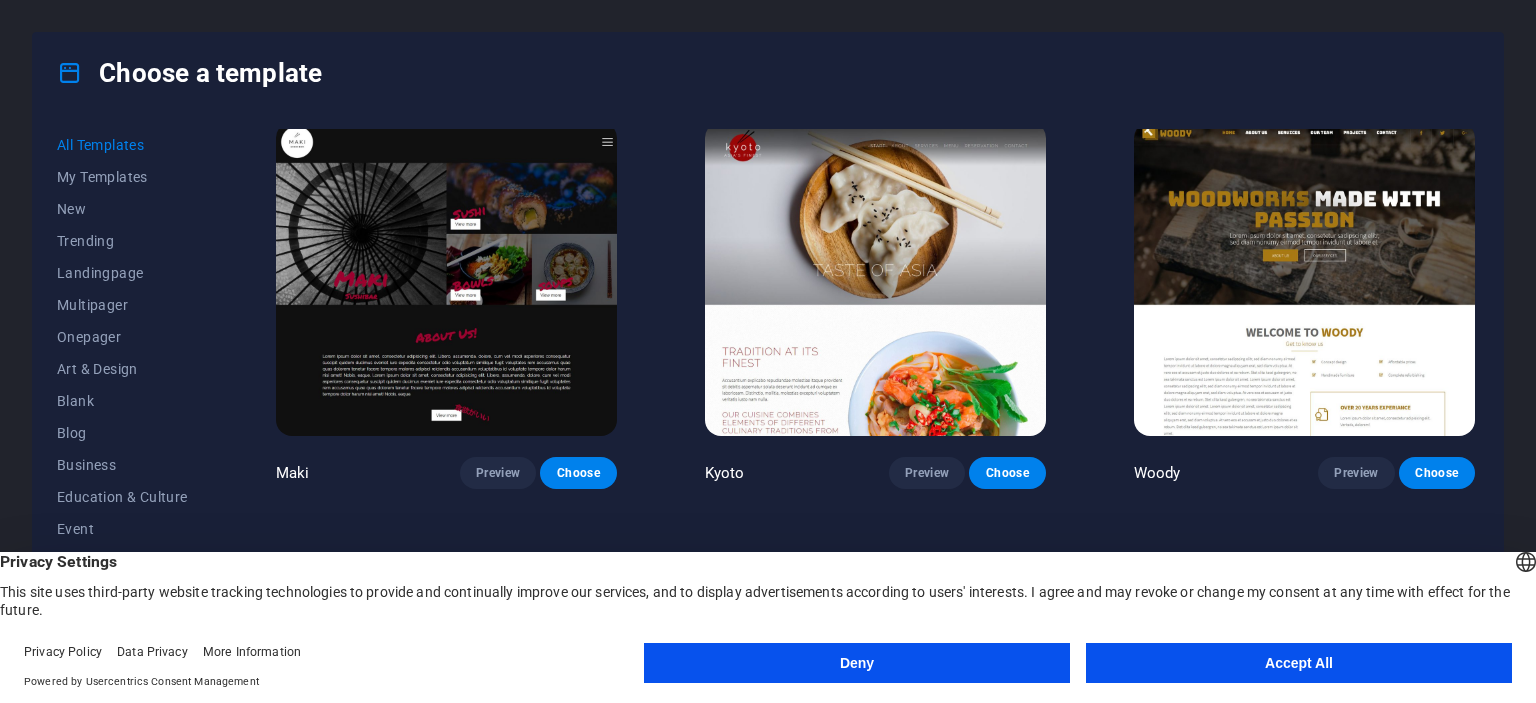 click on "Accept All" at bounding box center [1299, 663] 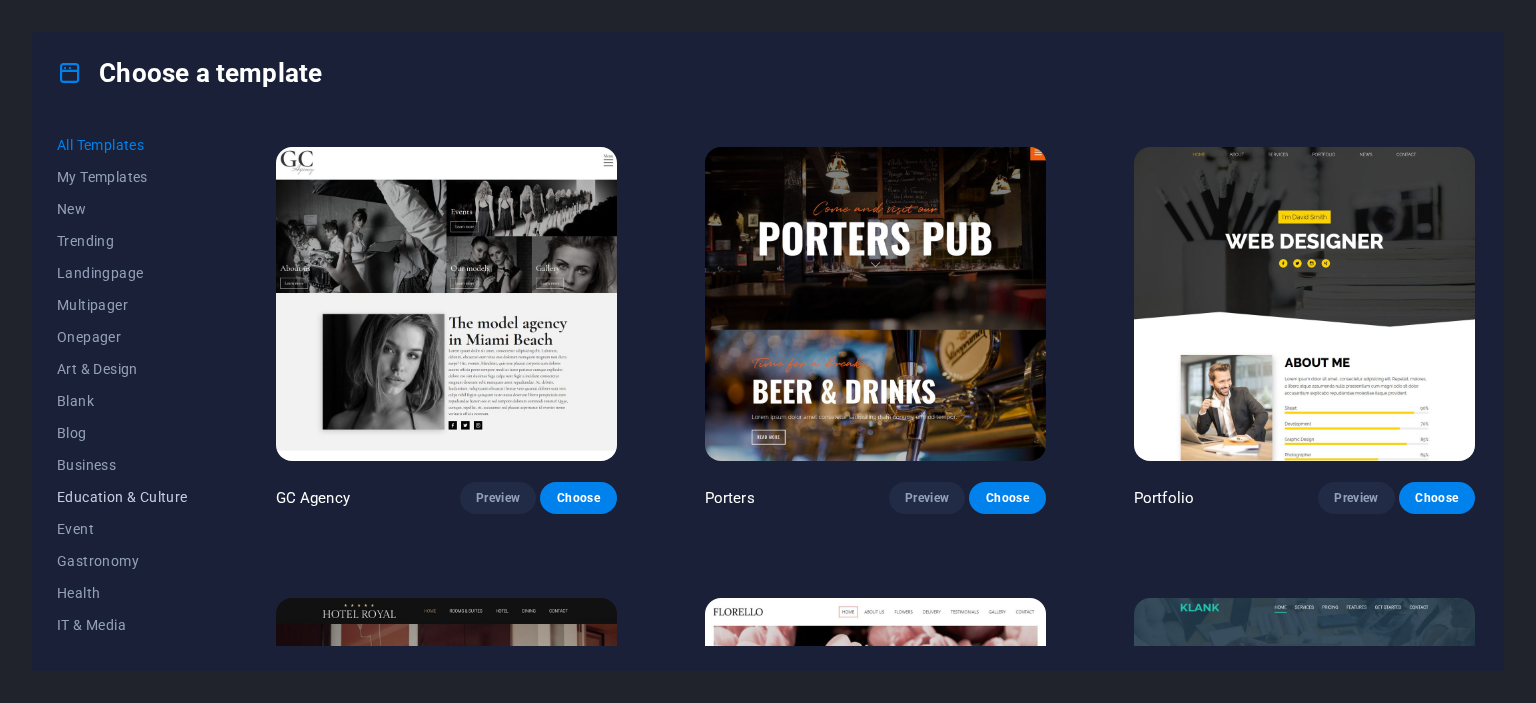 click on "Education & Culture" at bounding box center (122, 497) 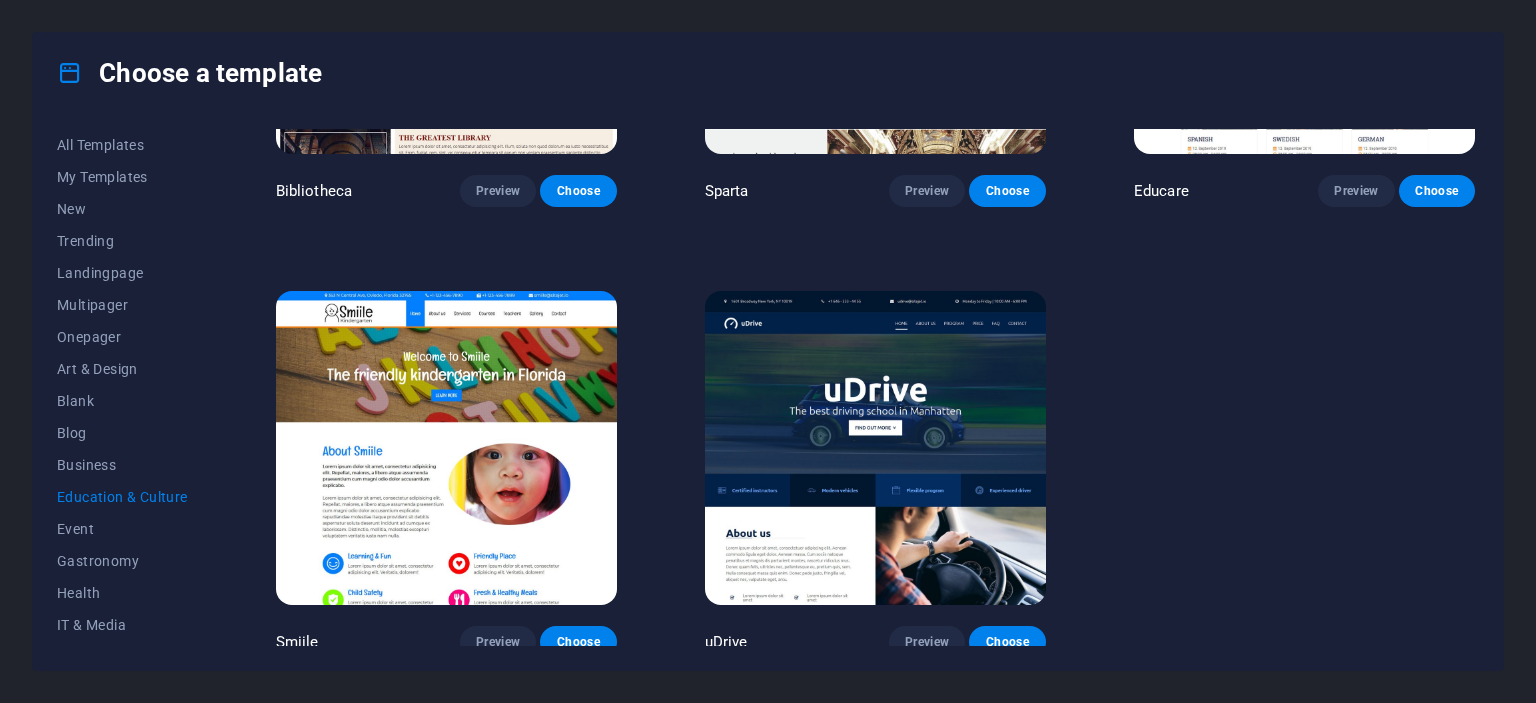 scroll, scrollTop: 757, scrollLeft: 0, axis: vertical 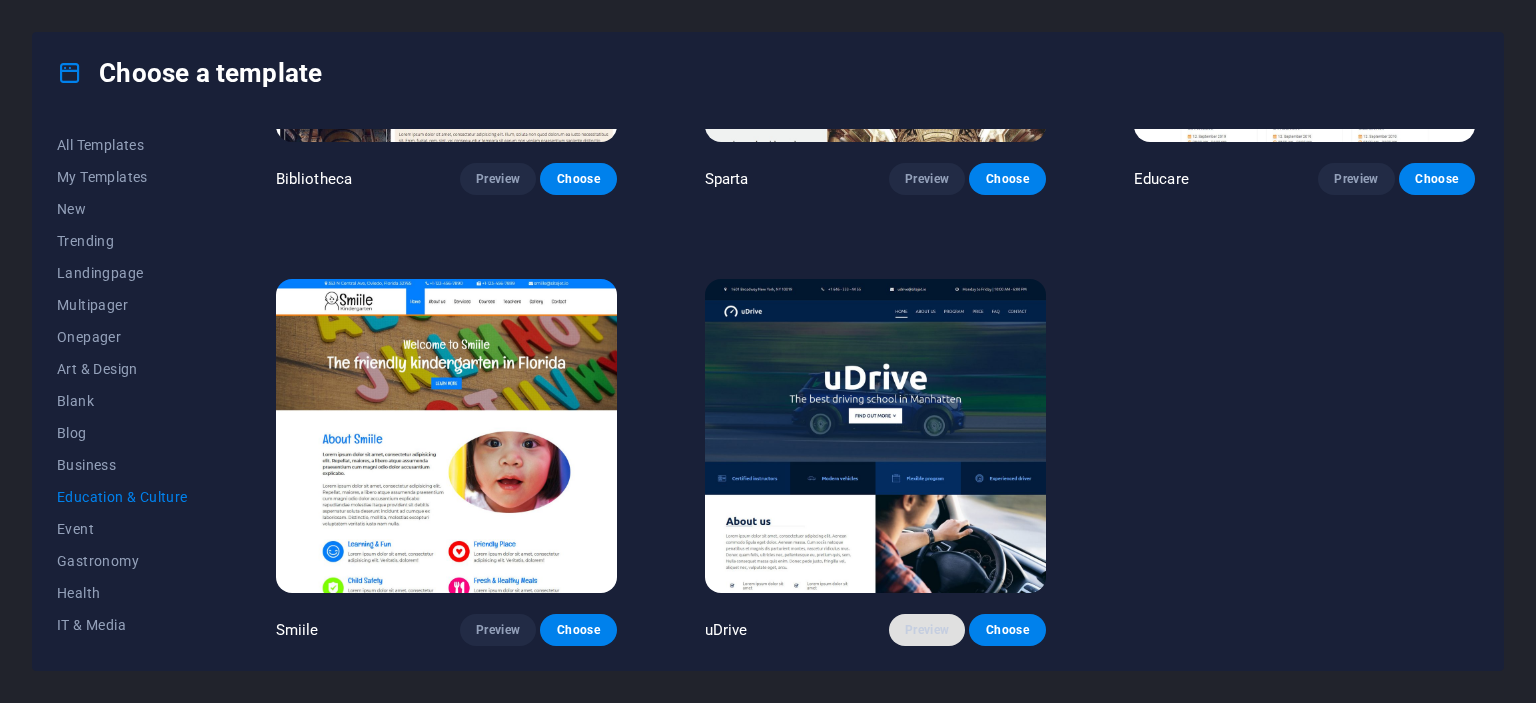 click on "Preview" at bounding box center (927, 630) 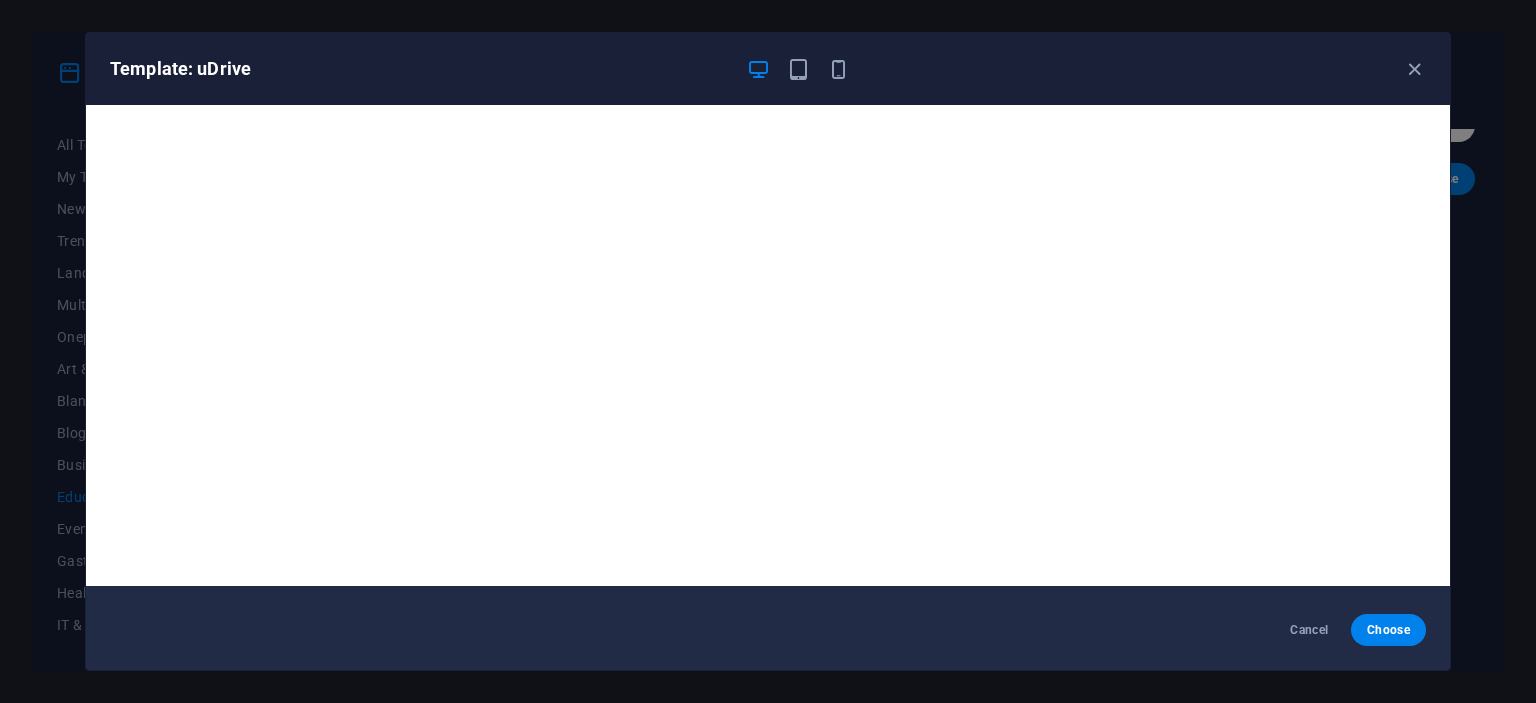 scroll, scrollTop: 0, scrollLeft: 0, axis: both 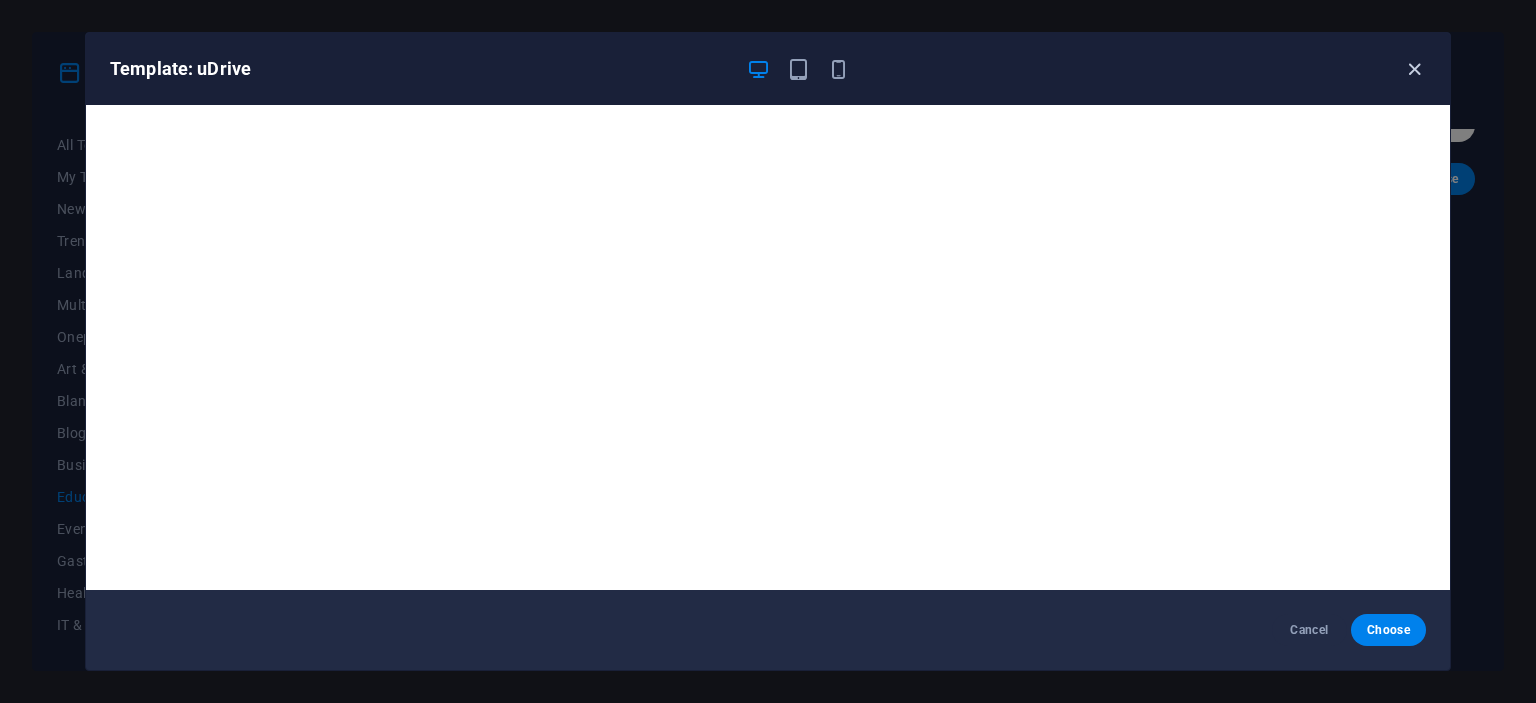 click at bounding box center (1414, 69) 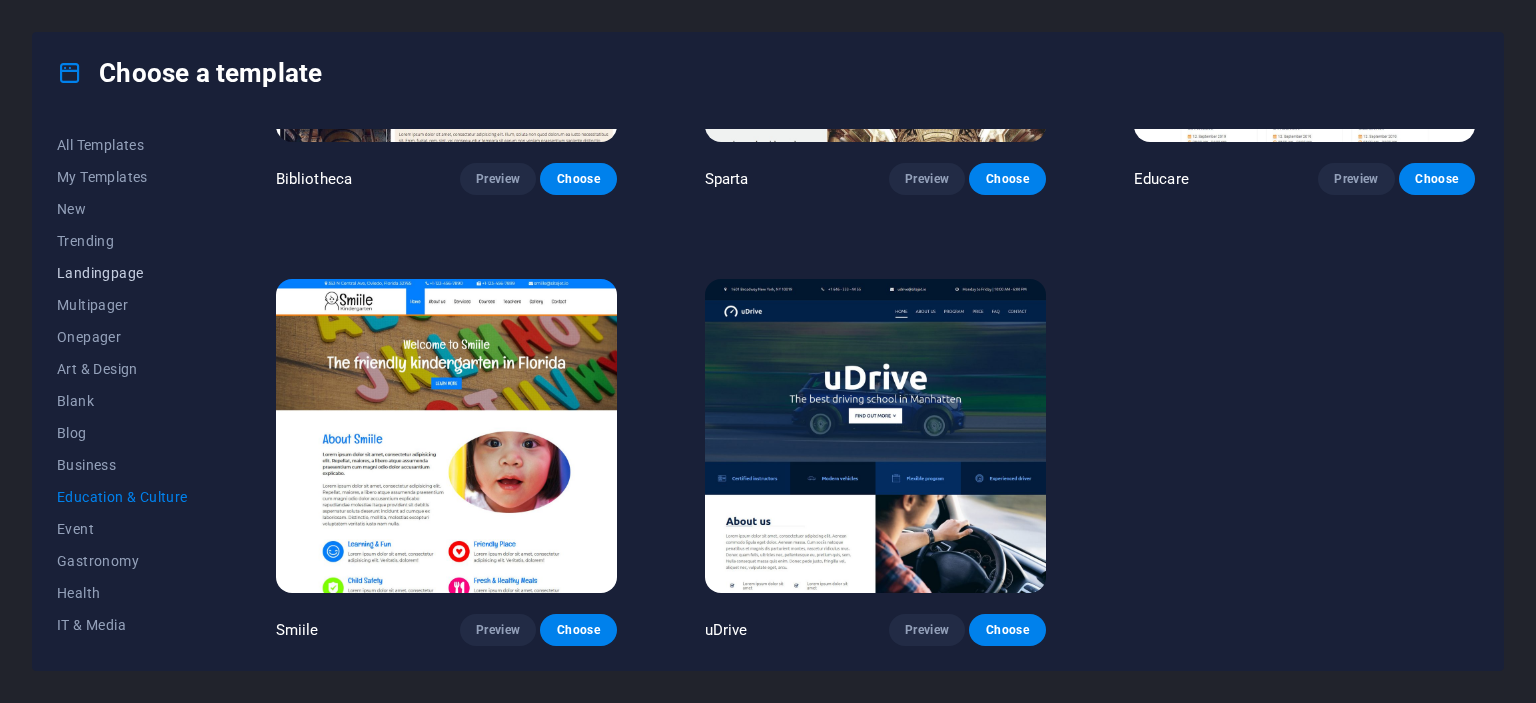click on "Landingpage" at bounding box center [122, 273] 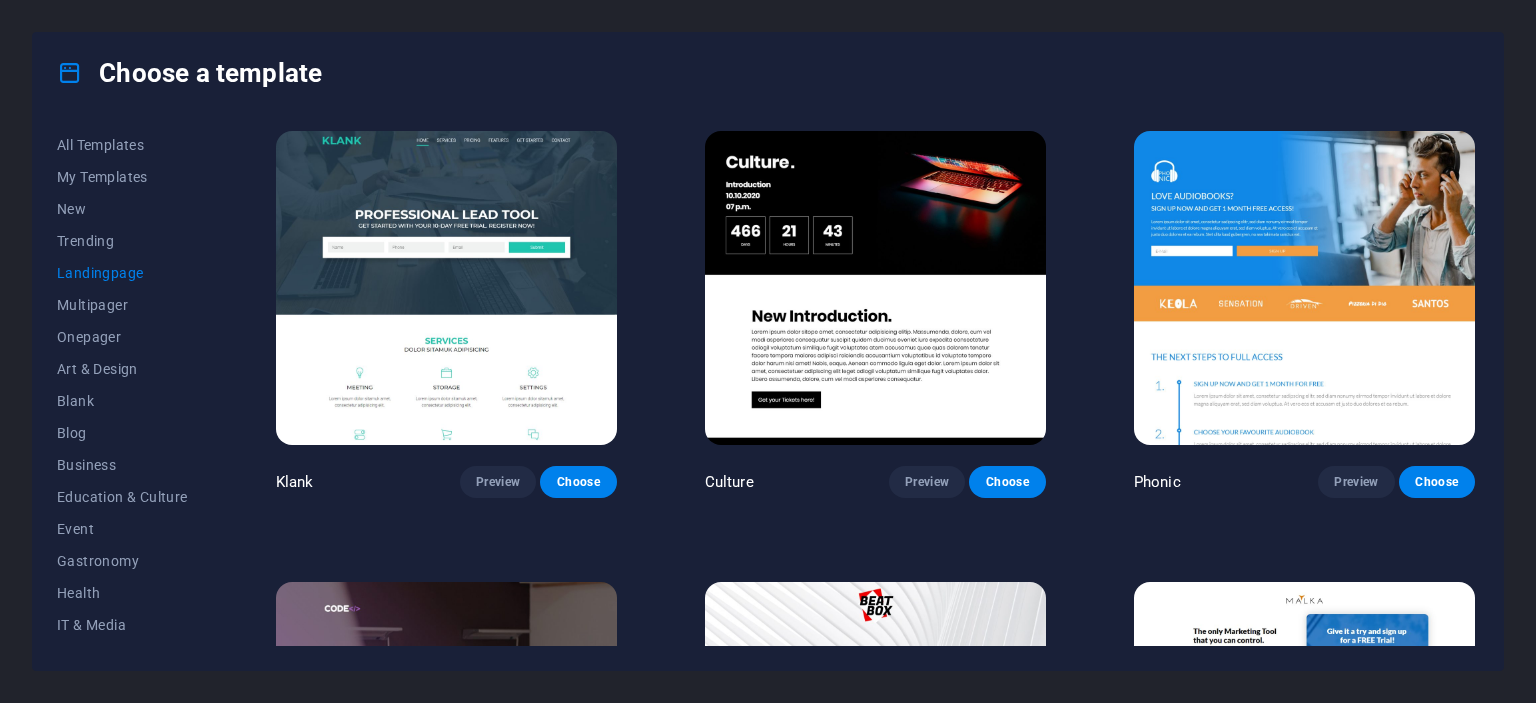 scroll, scrollTop: 0, scrollLeft: 0, axis: both 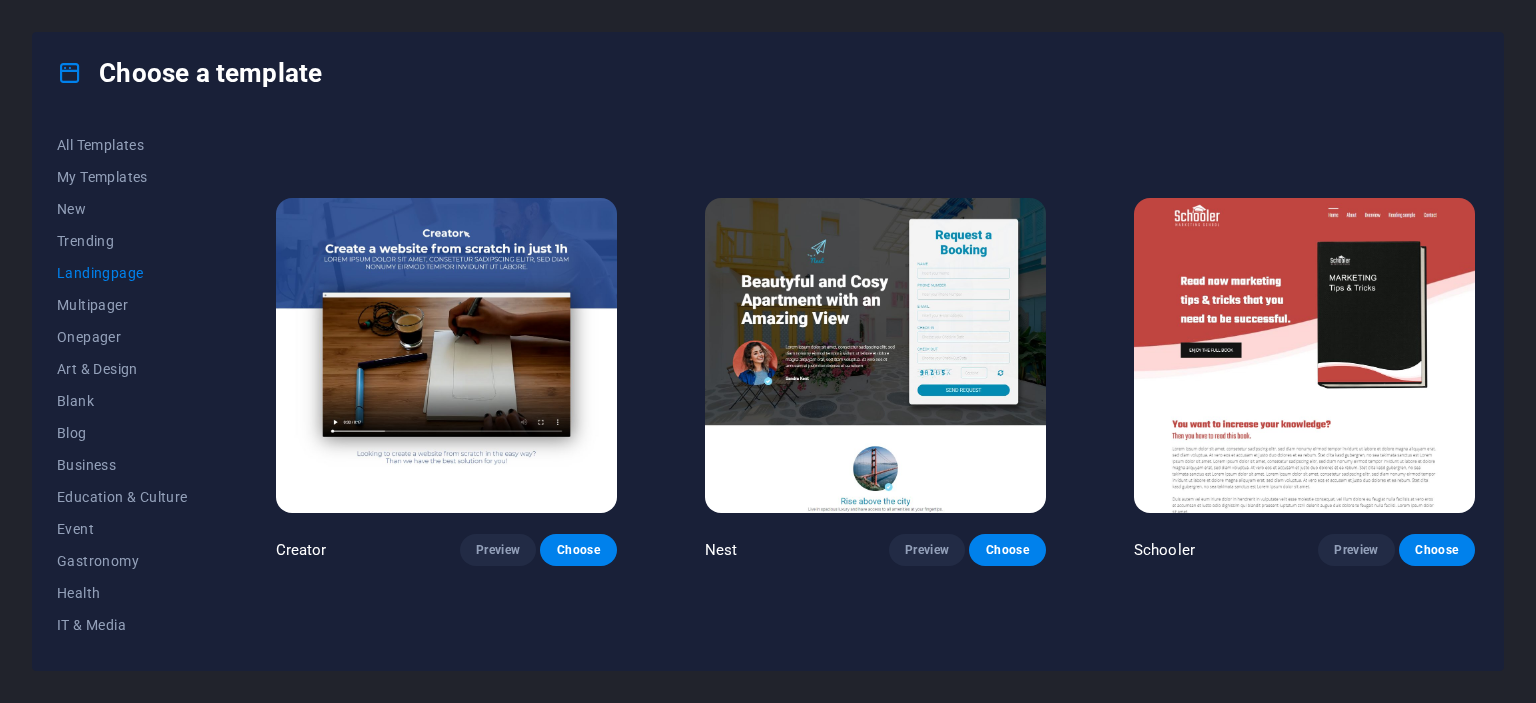 click at bounding box center [446, 355] 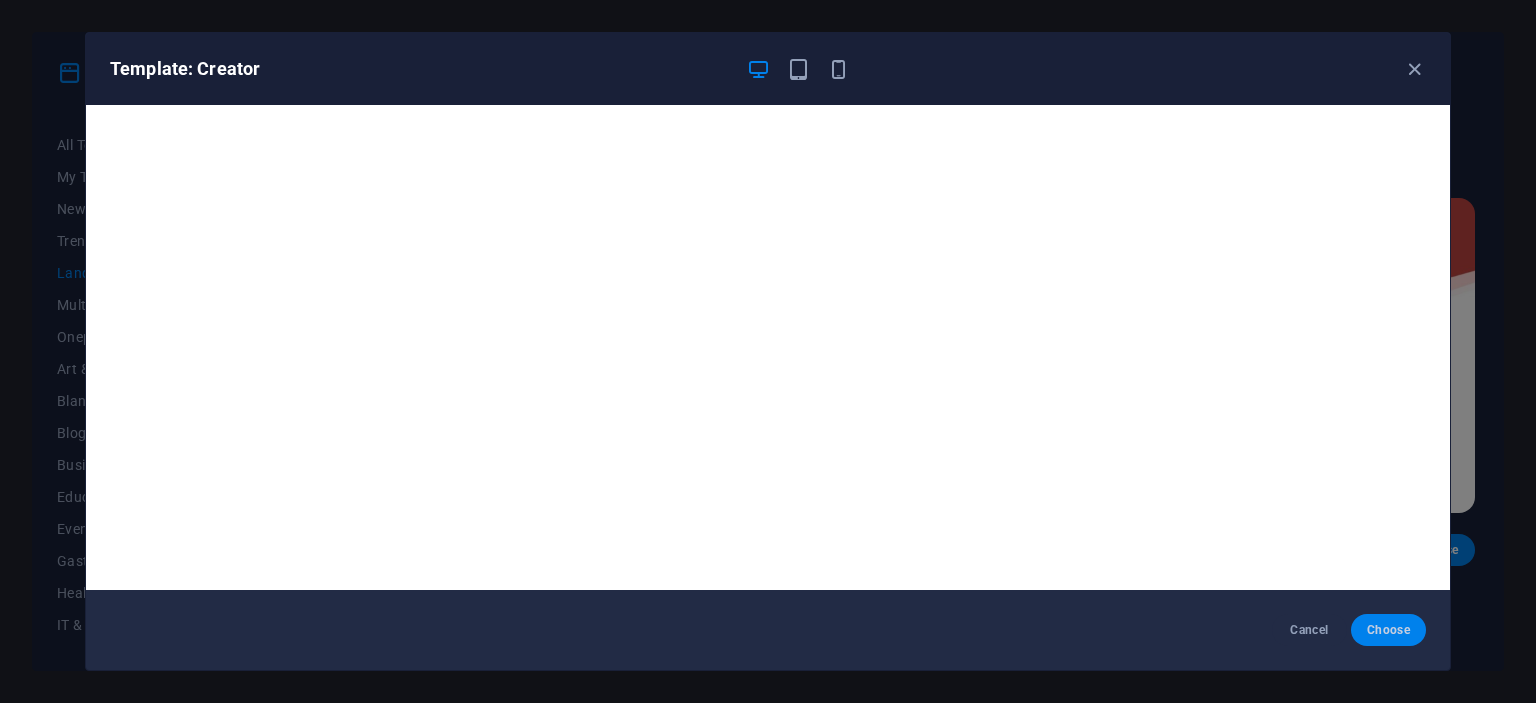 click on "Choose" at bounding box center [1388, 630] 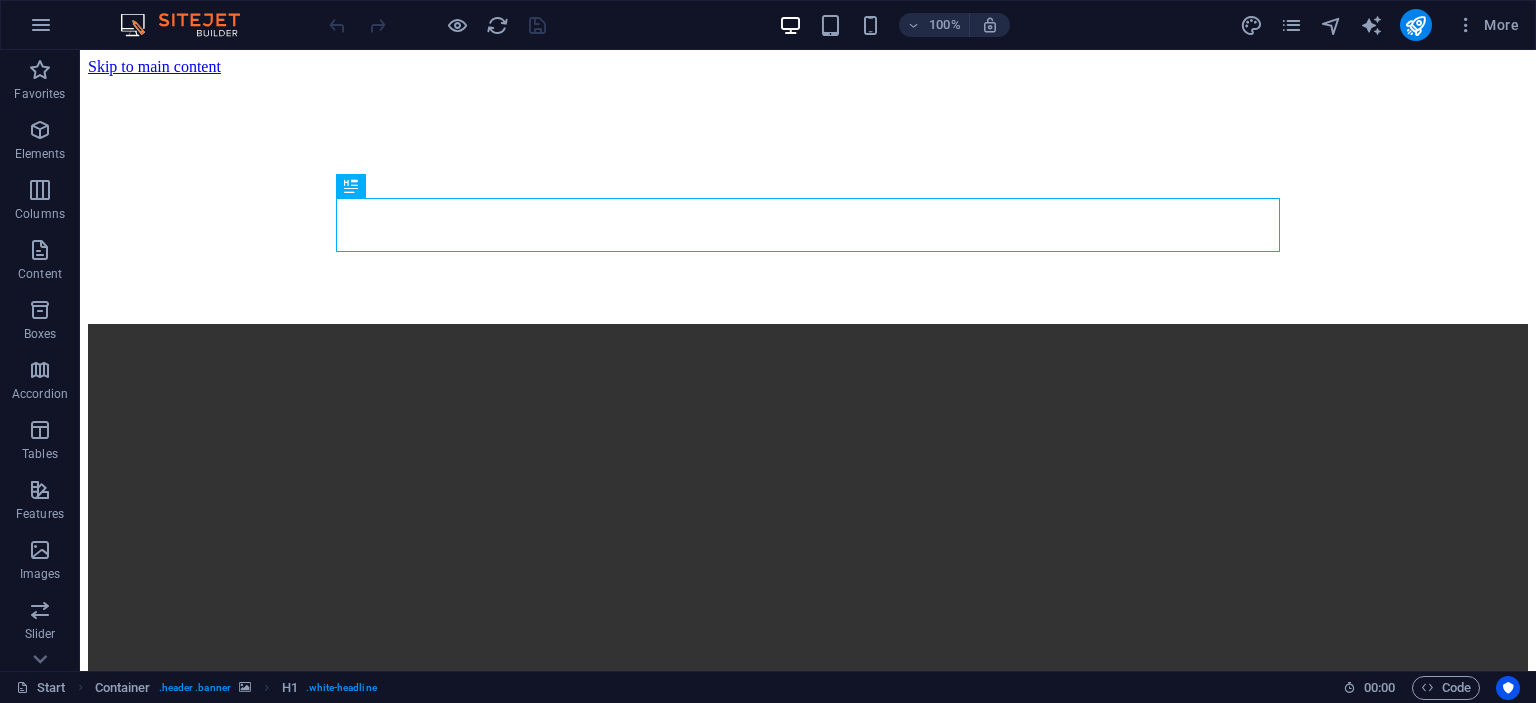 scroll, scrollTop: 0, scrollLeft: 0, axis: both 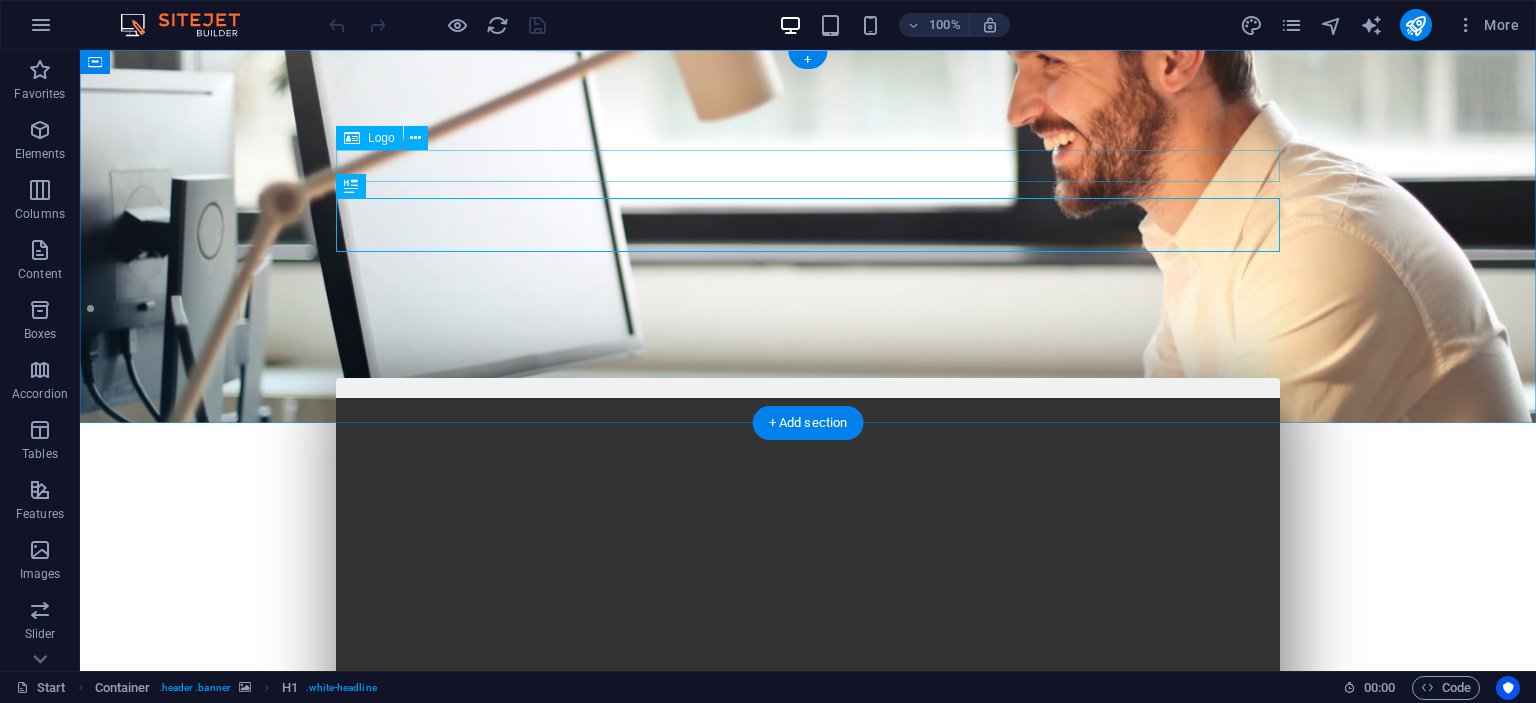 click at bounding box center (808, 519) 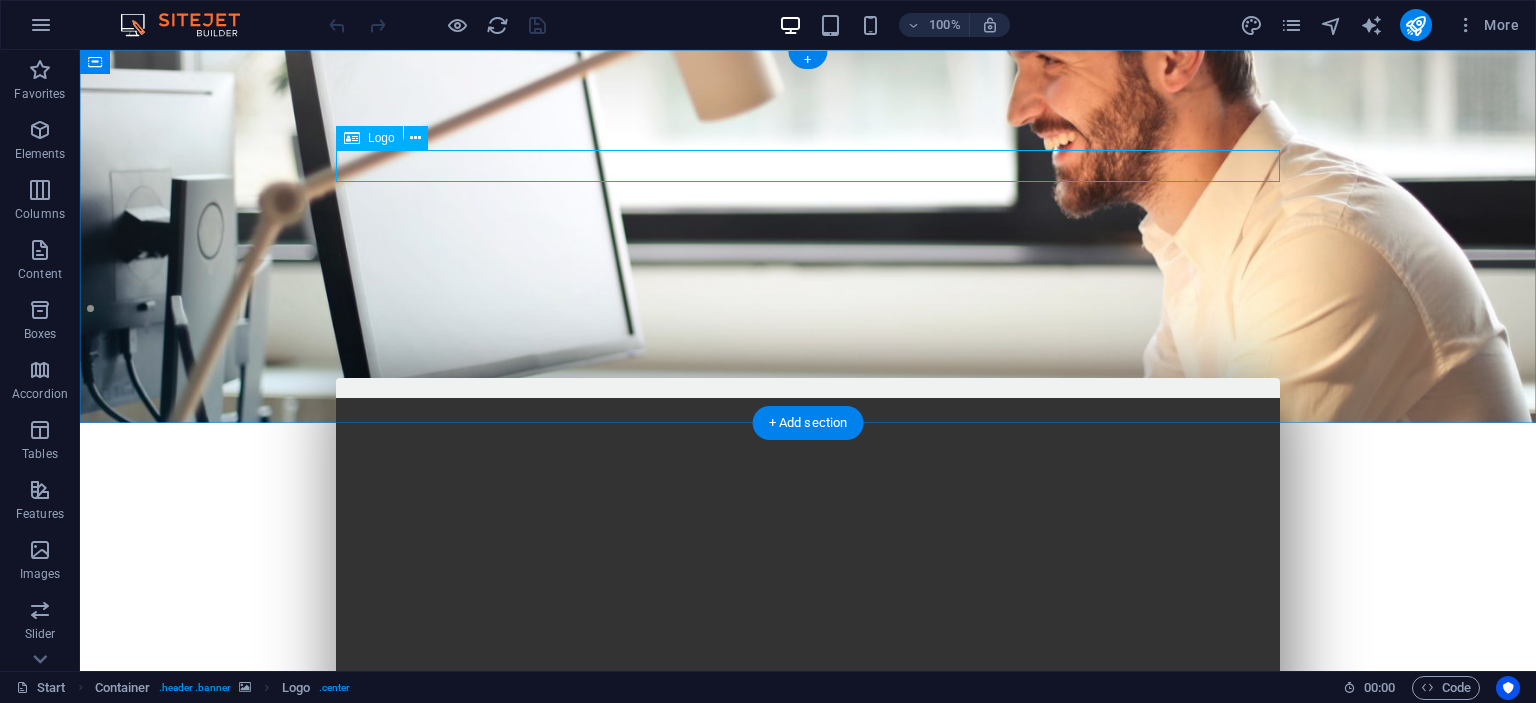 click at bounding box center (808, 519) 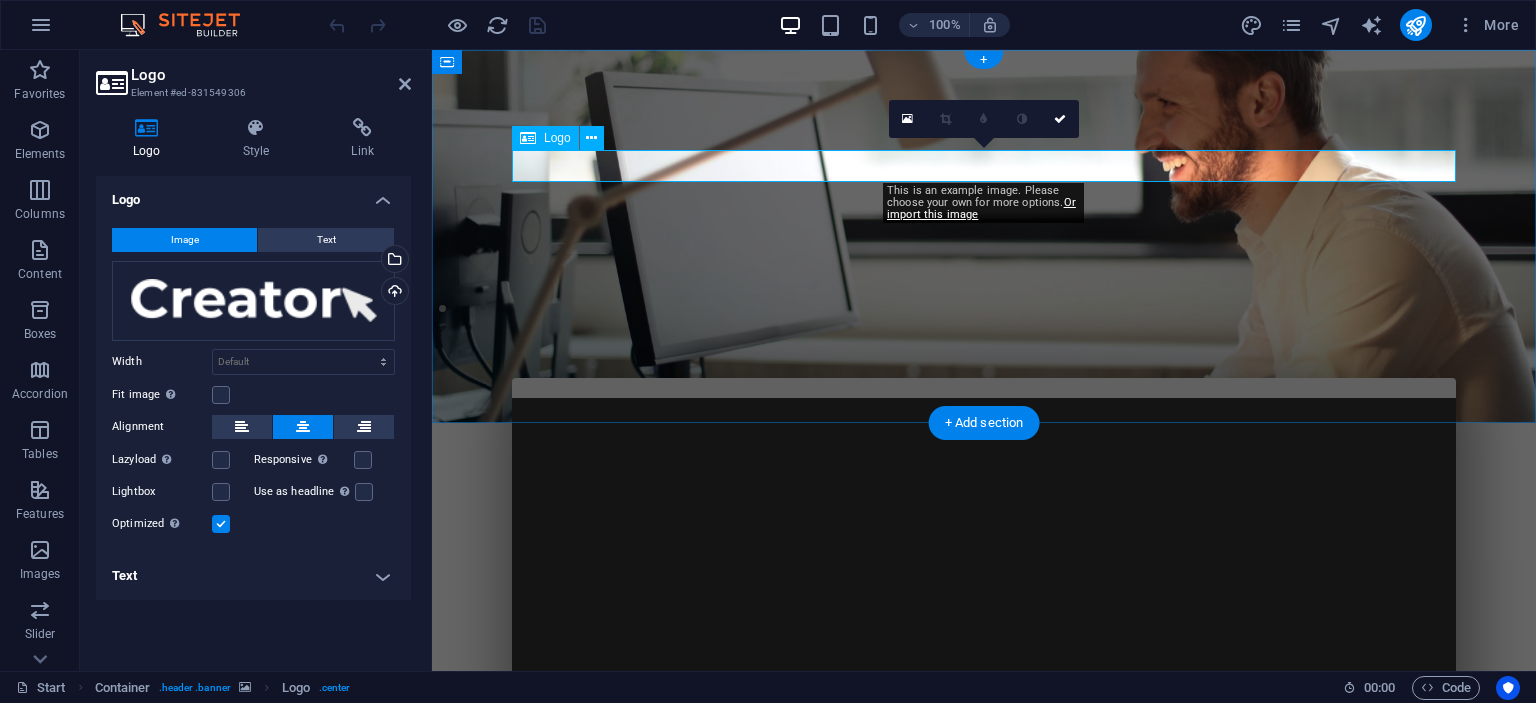 click at bounding box center (984, 519) 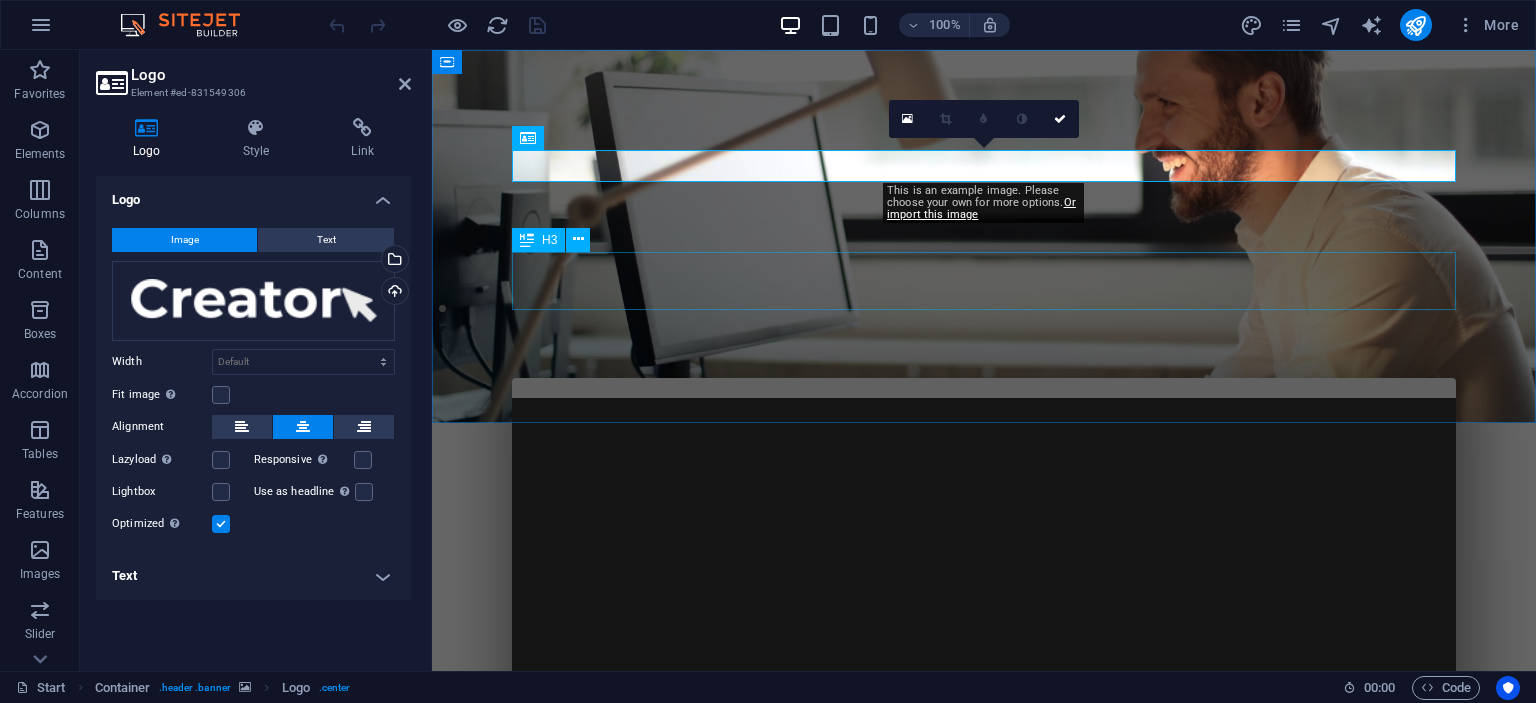 click on "Create a website from scratch in just 1h" at bounding box center (984, 578) 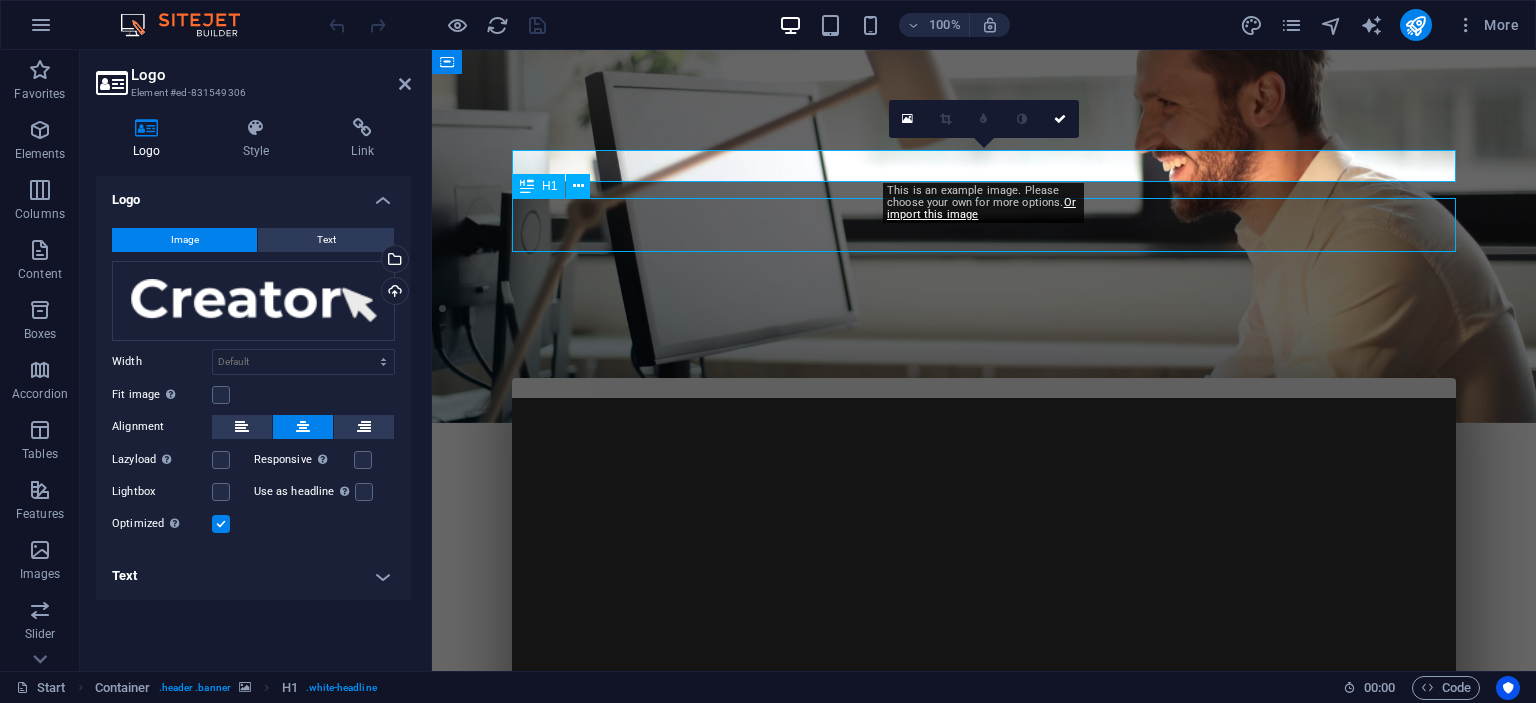 click on "Create a website from scratch in just 1h" at bounding box center (984, 578) 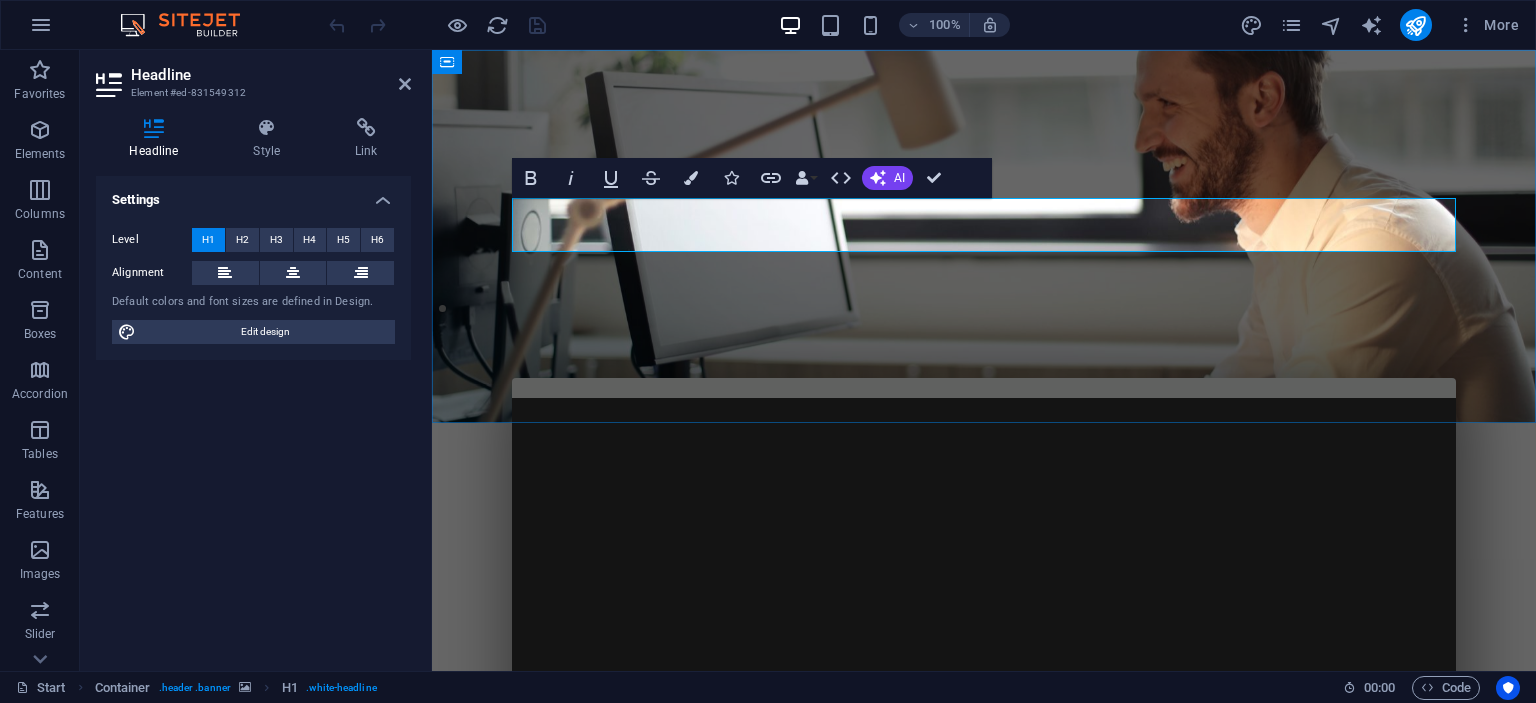 click on "Create a website from scratch in just 1h" at bounding box center [984, 578] 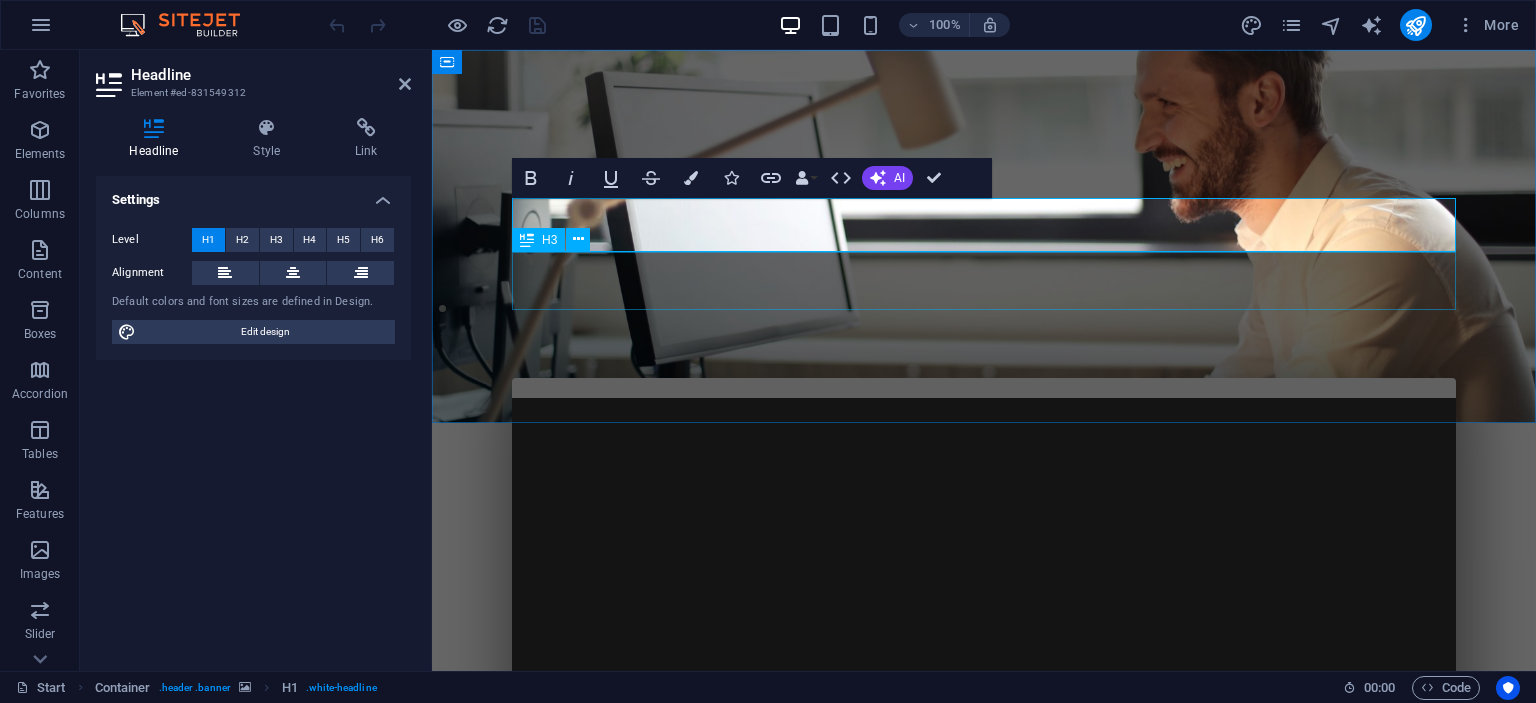 click on "Lorem ipsum dolor sit amet, consetetur sadipscing elitr, sed diam nonumy eirmod tempor invidunt ut labore." at bounding box center [984, 634] 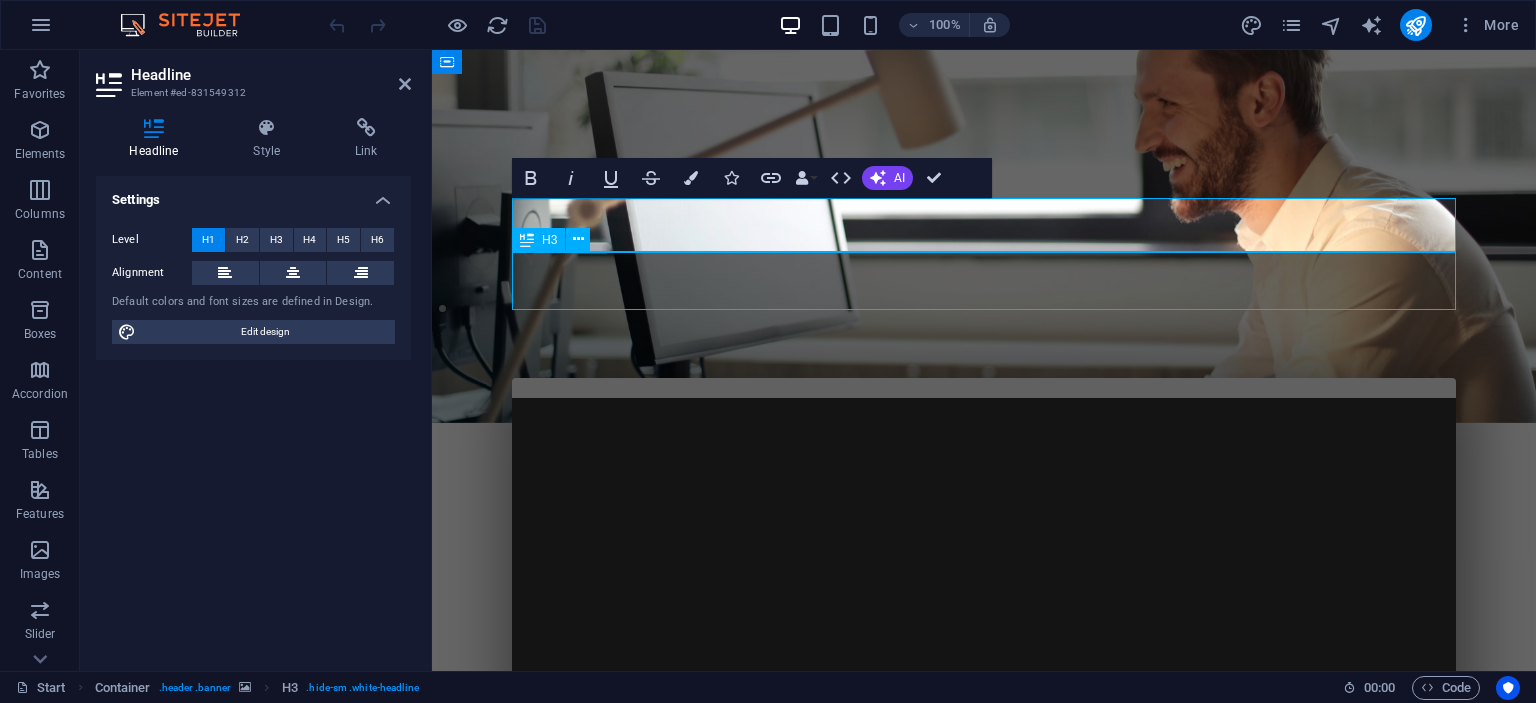 click on "Lorem ipsum dolor sit amet, consetetur sadipscing elitr, sed diam nonumy eirmod tempor invidunt ut labore." at bounding box center (984, 634) 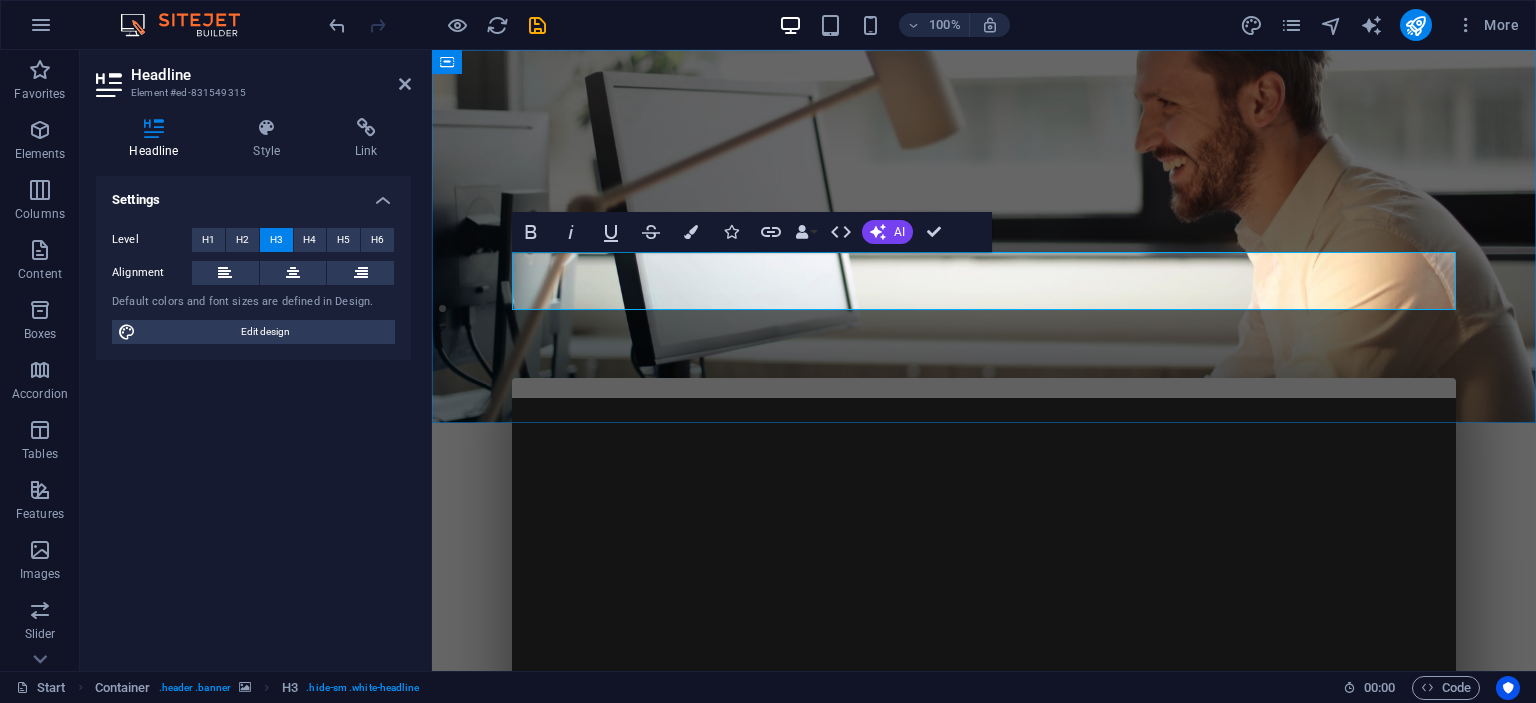 type 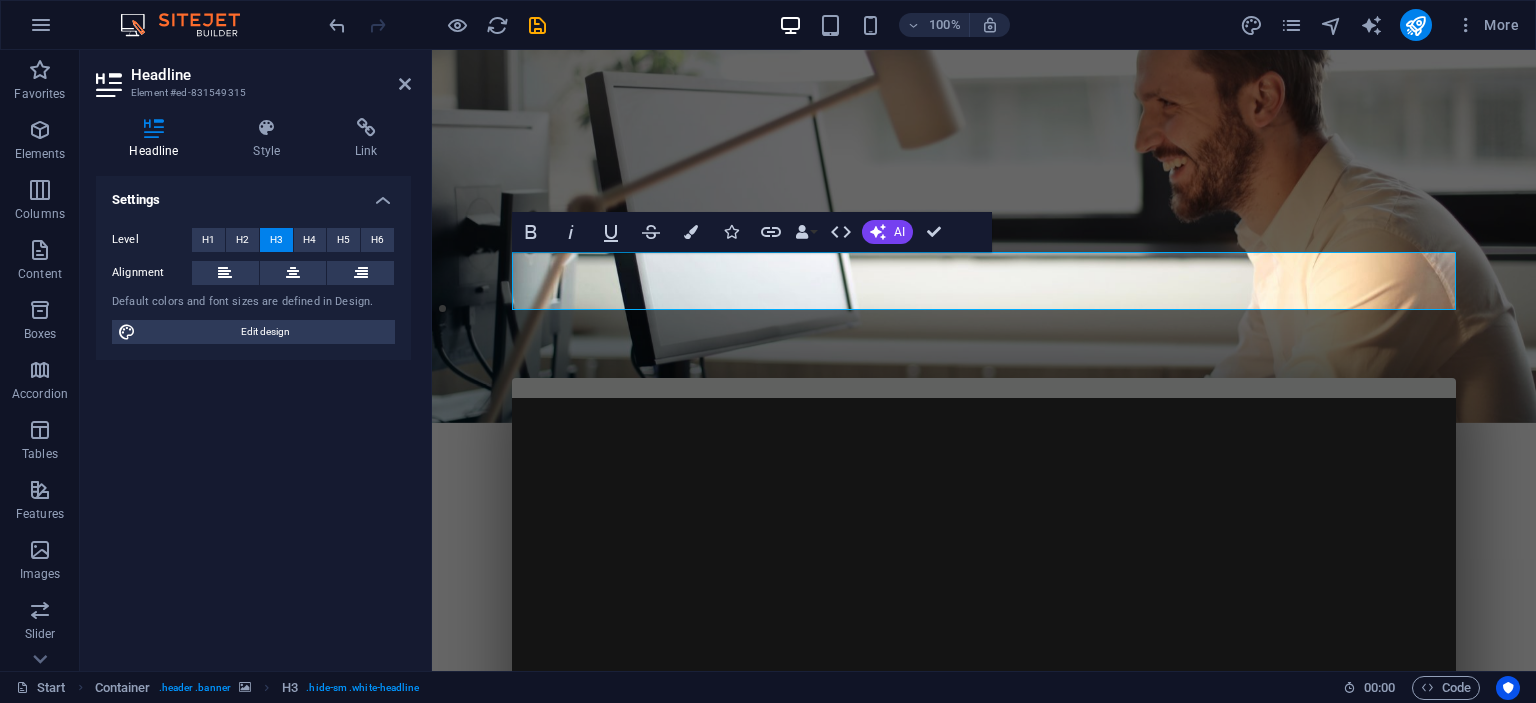 click on "Settings Level H1 H2 H3 H4 H5 H6 Alignment Default colors and font sizes are defined in Design. Edit design" at bounding box center [253, 415] 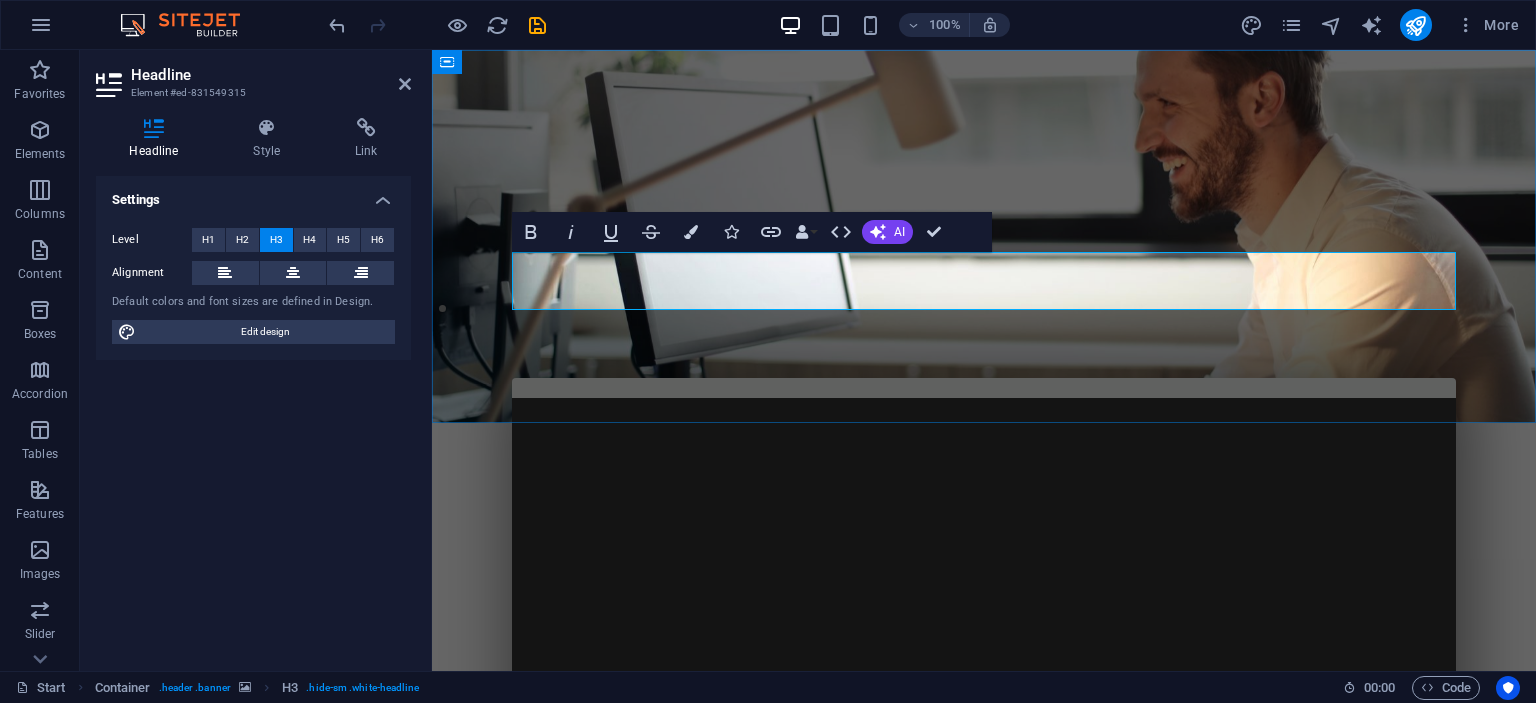 click on "SI mombel adalah kepanjangan dari simulasi model pembelajaran sebagai" at bounding box center (984, 634) 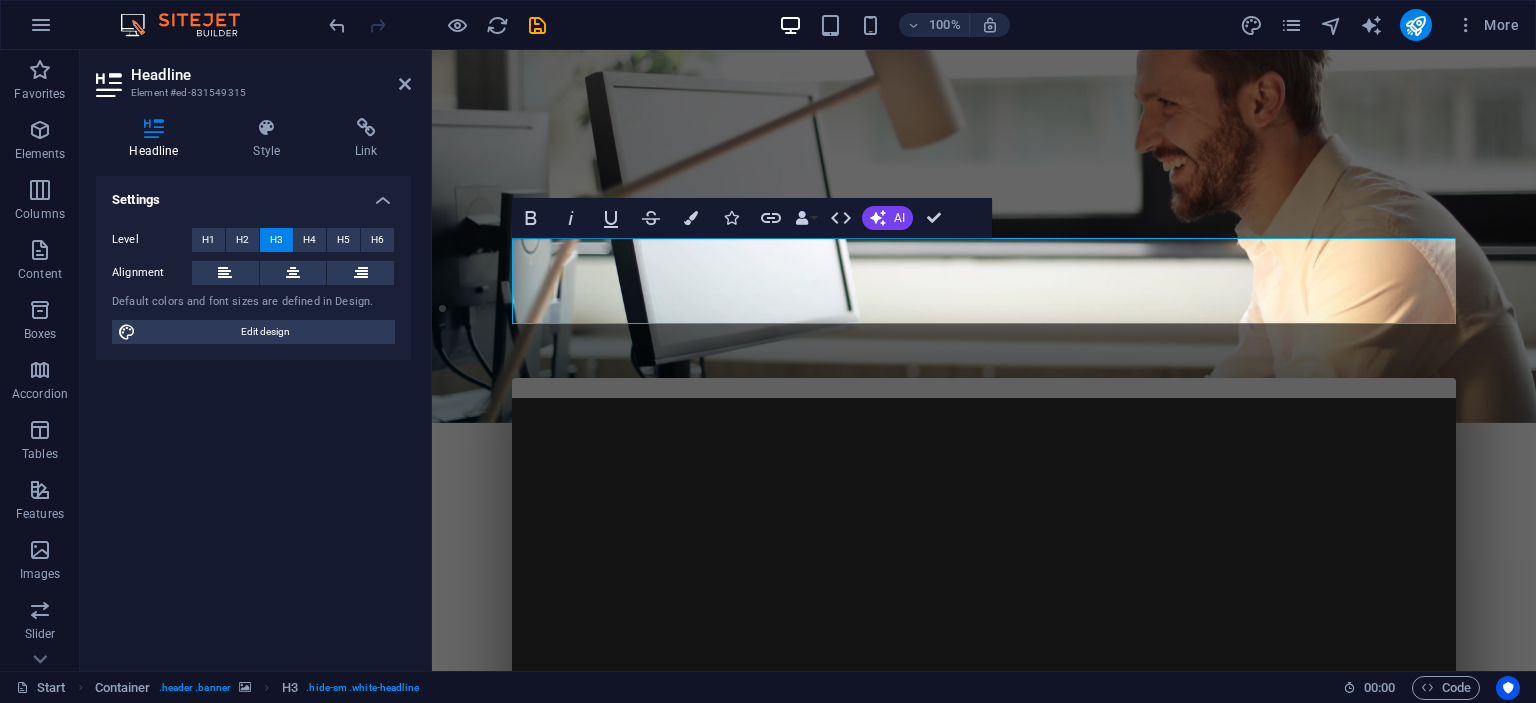 click at bounding box center [984, 236] 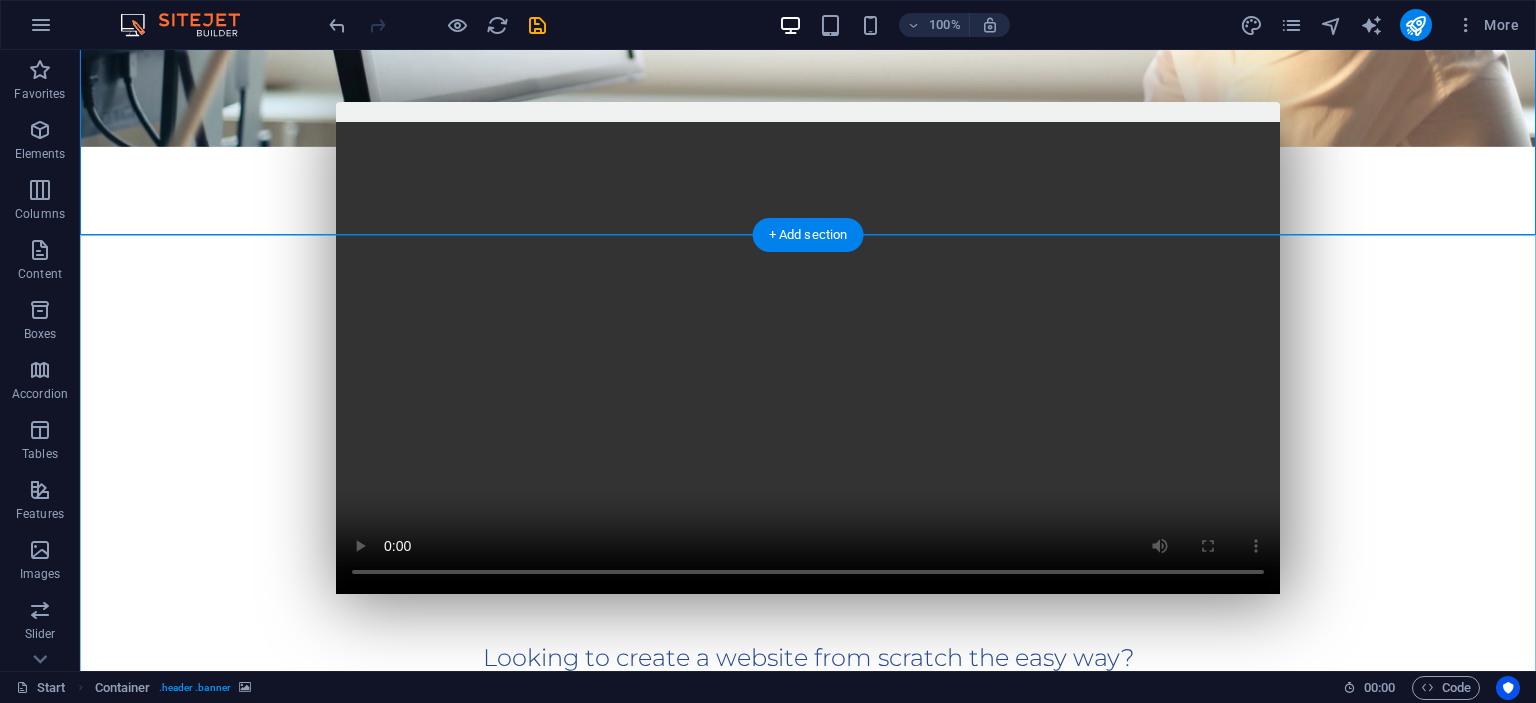 scroll, scrollTop: 316, scrollLeft: 0, axis: vertical 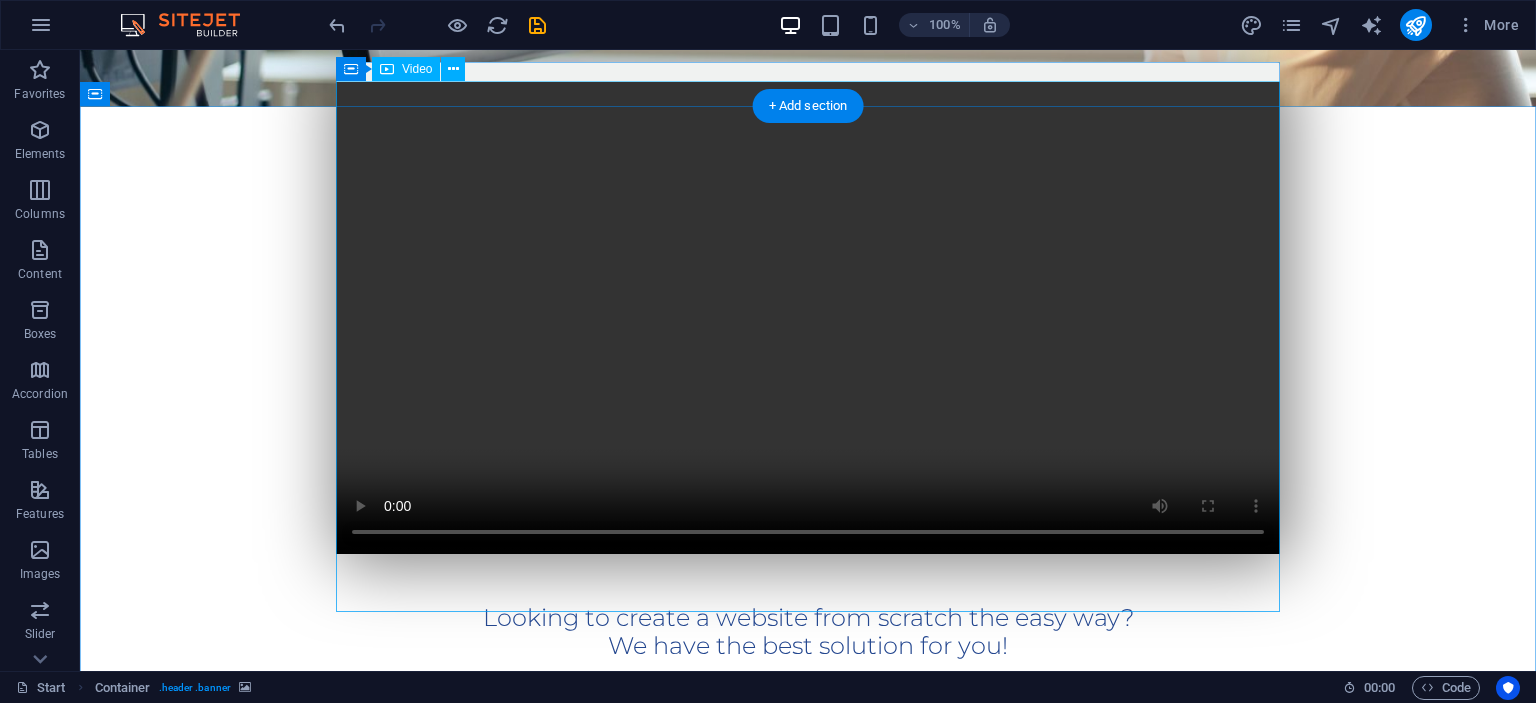 click at bounding box center [808, 318] 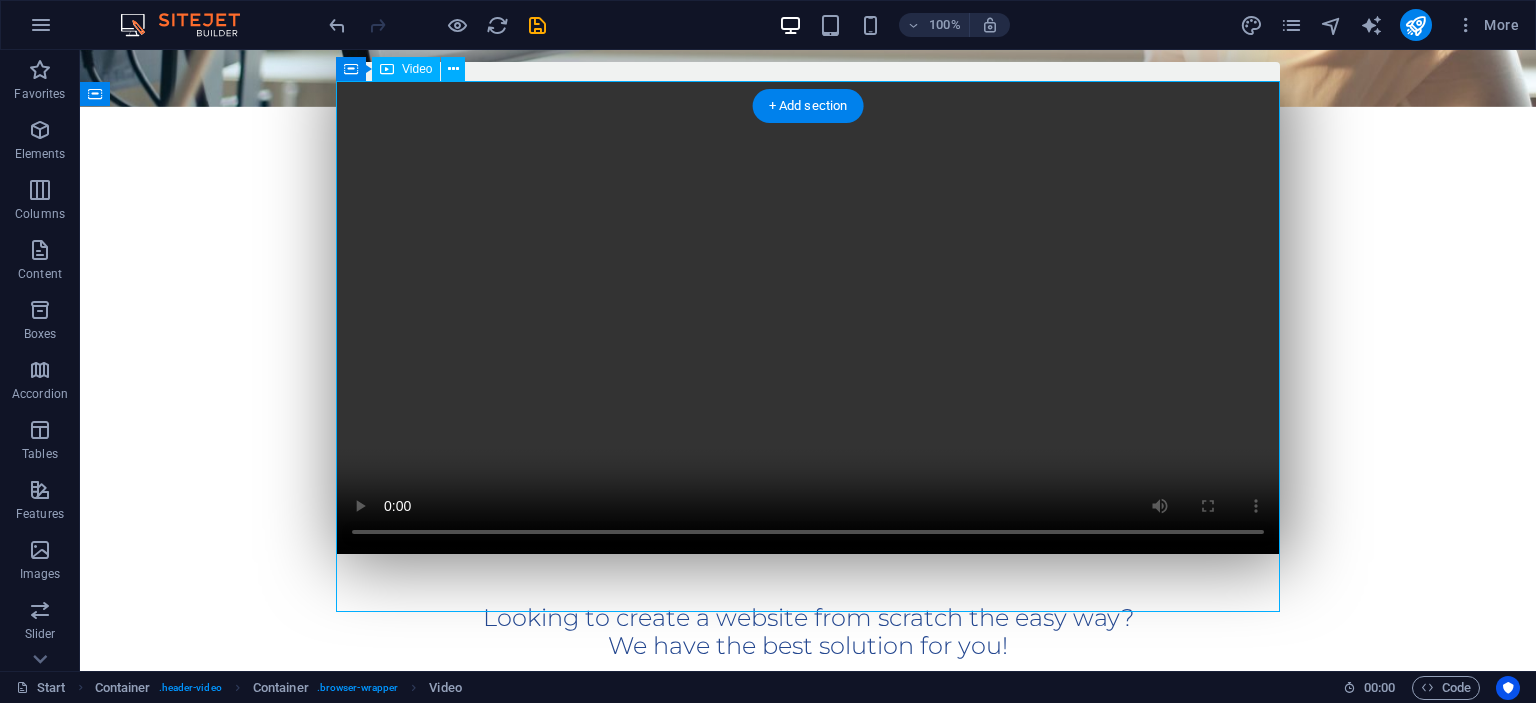 click at bounding box center (808, 318) 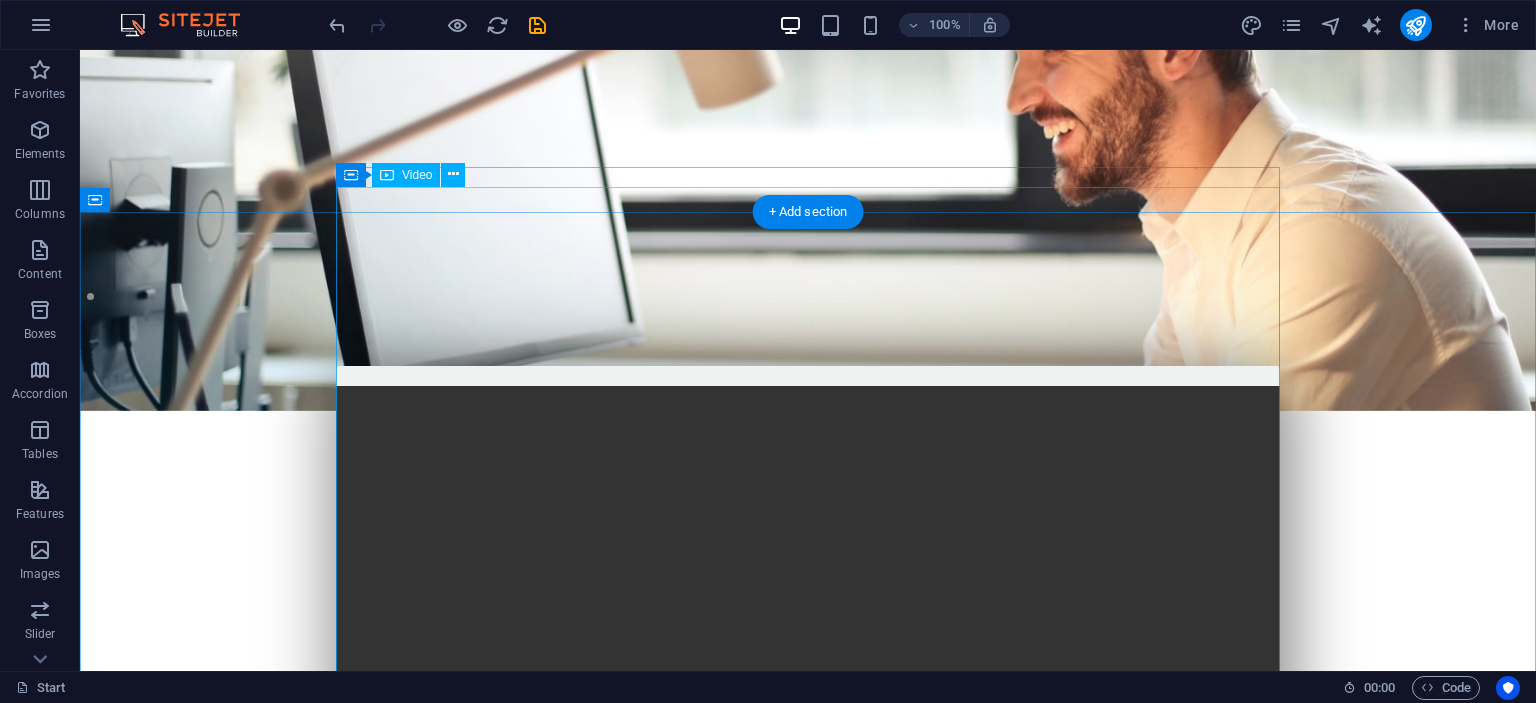 scroll, scrollTop: 0, scrollLeft: 0, axis: both 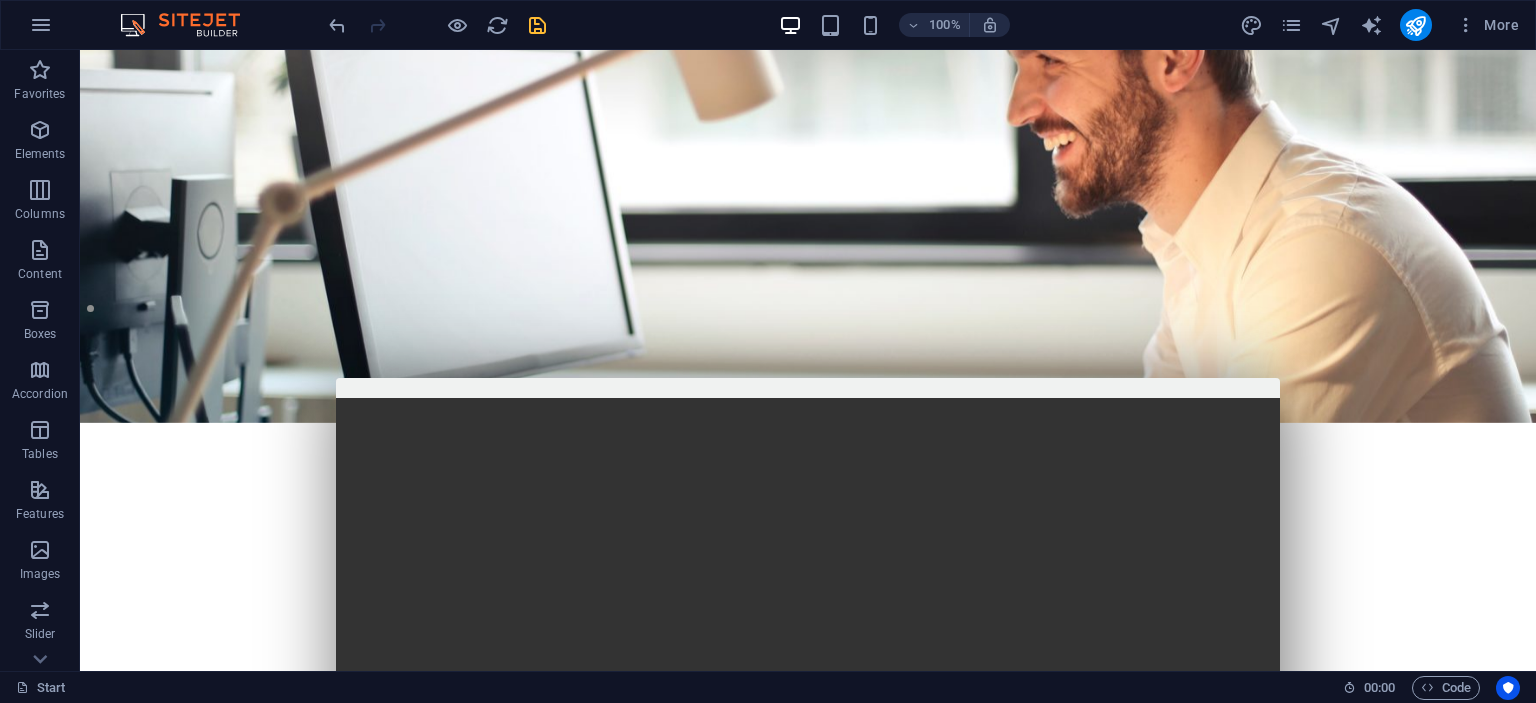 click at bounding box center [537, 25] 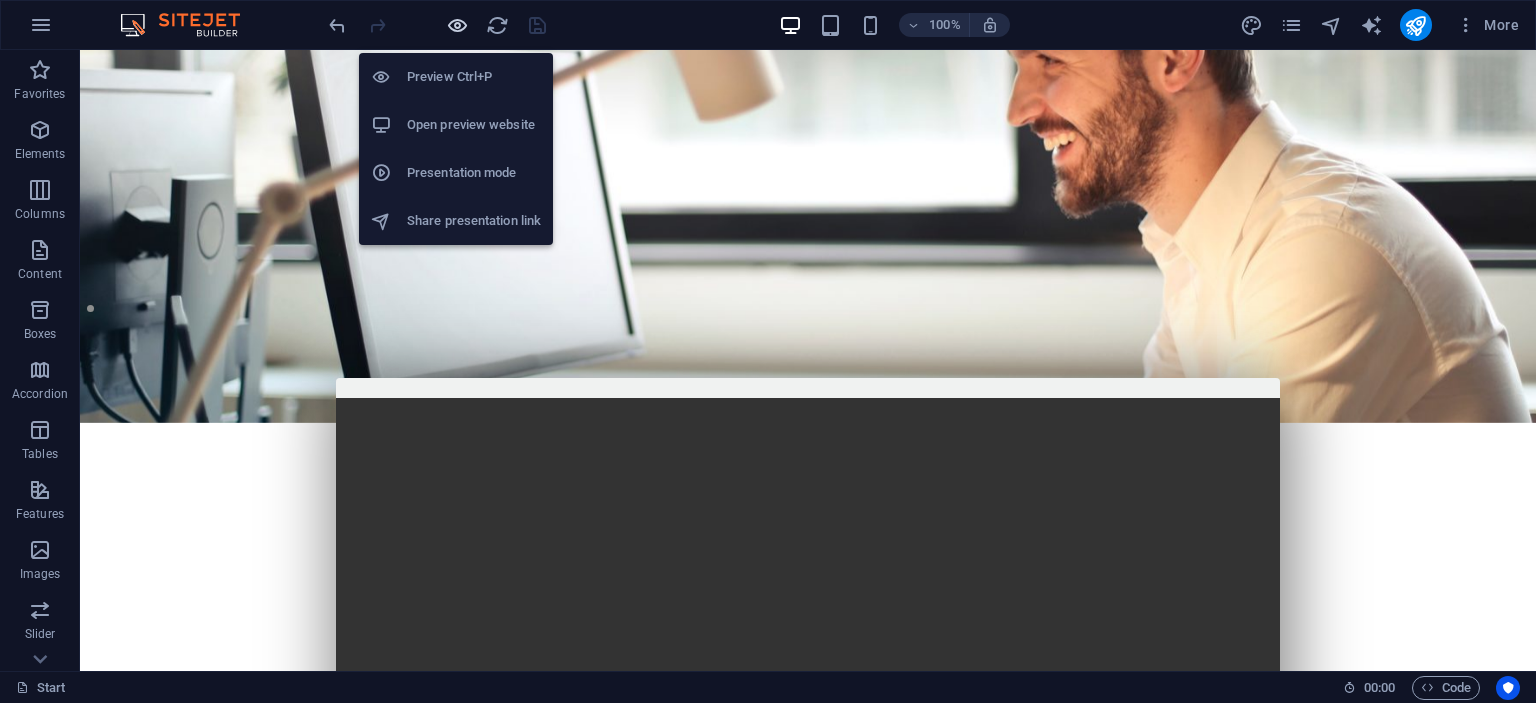 click at bounding box center (457, 25) 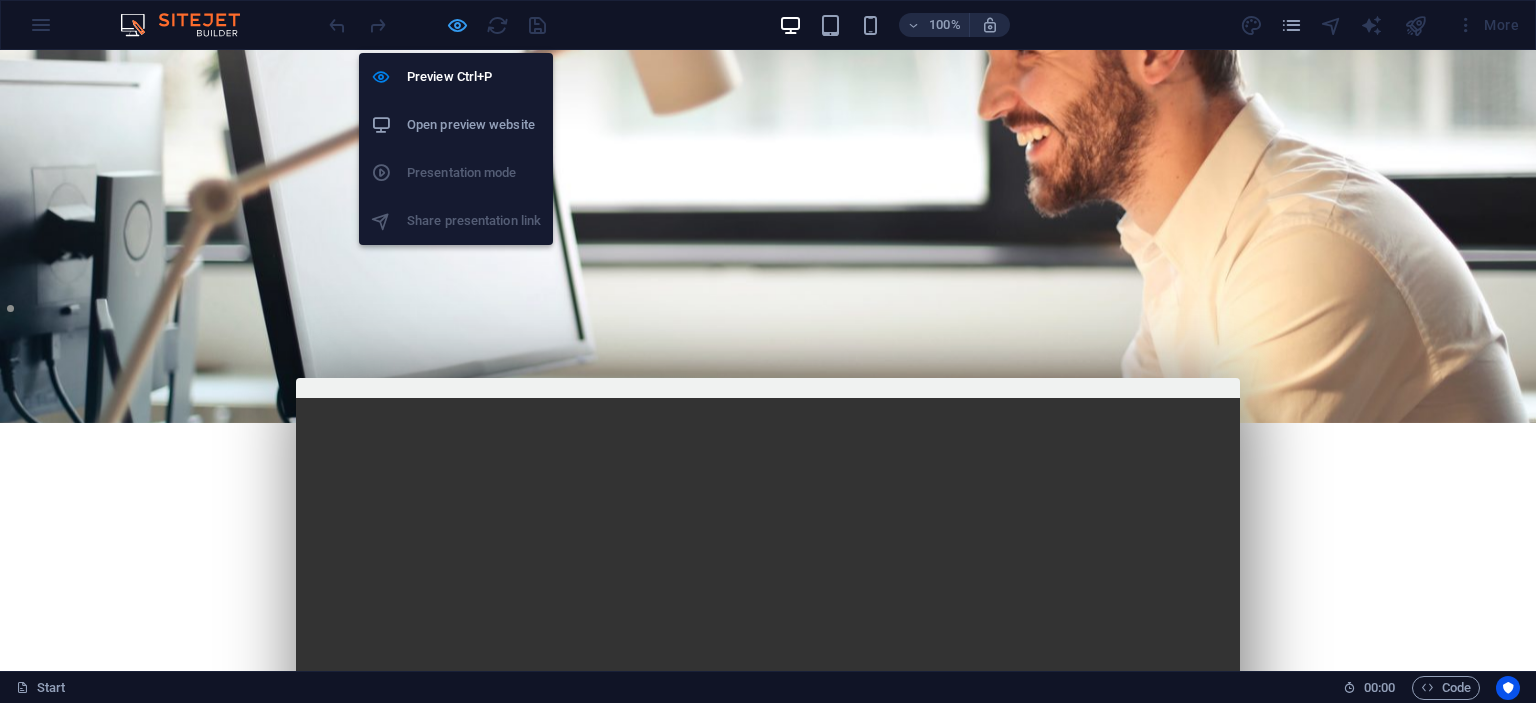 click at bounding box center [457, 25] 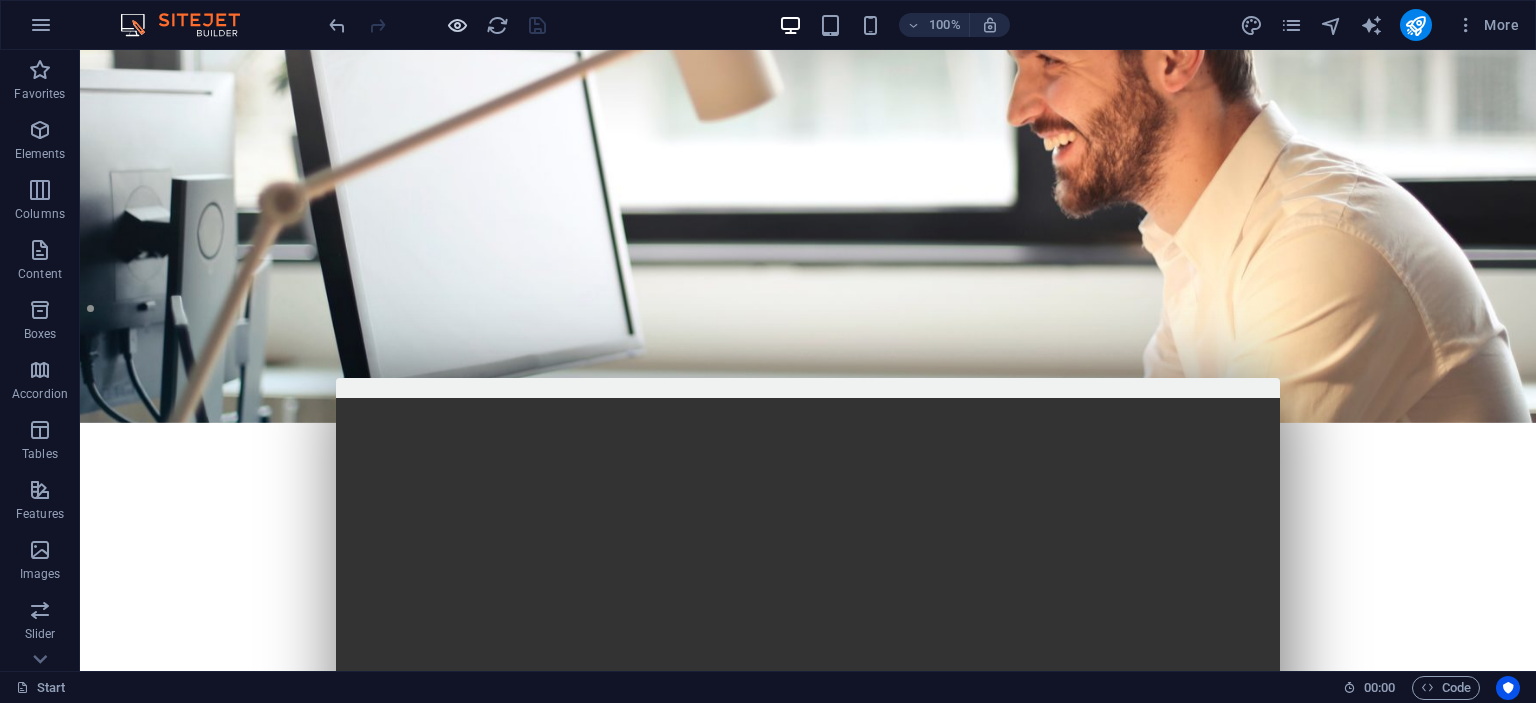 click at bounding box center [457, 25] 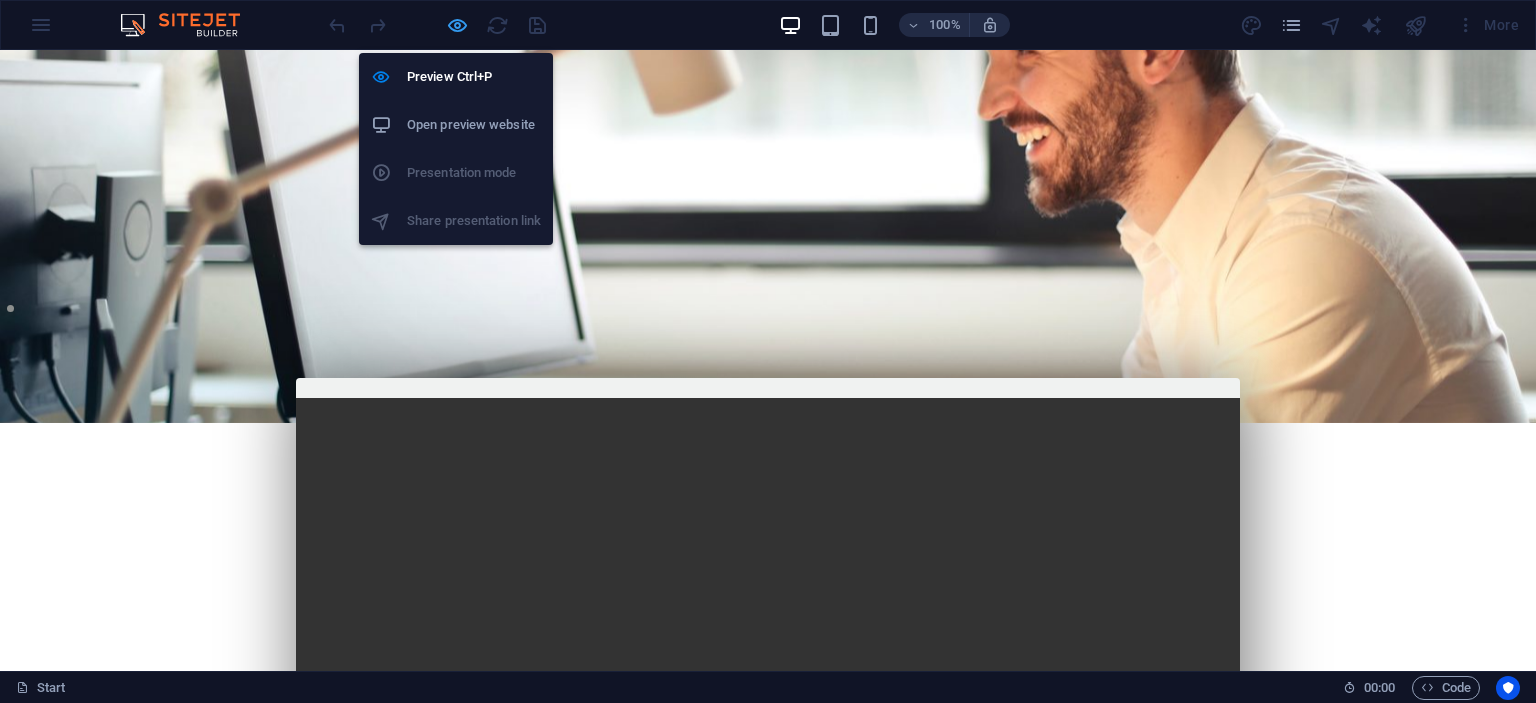 click at bounding box center [457, 25] 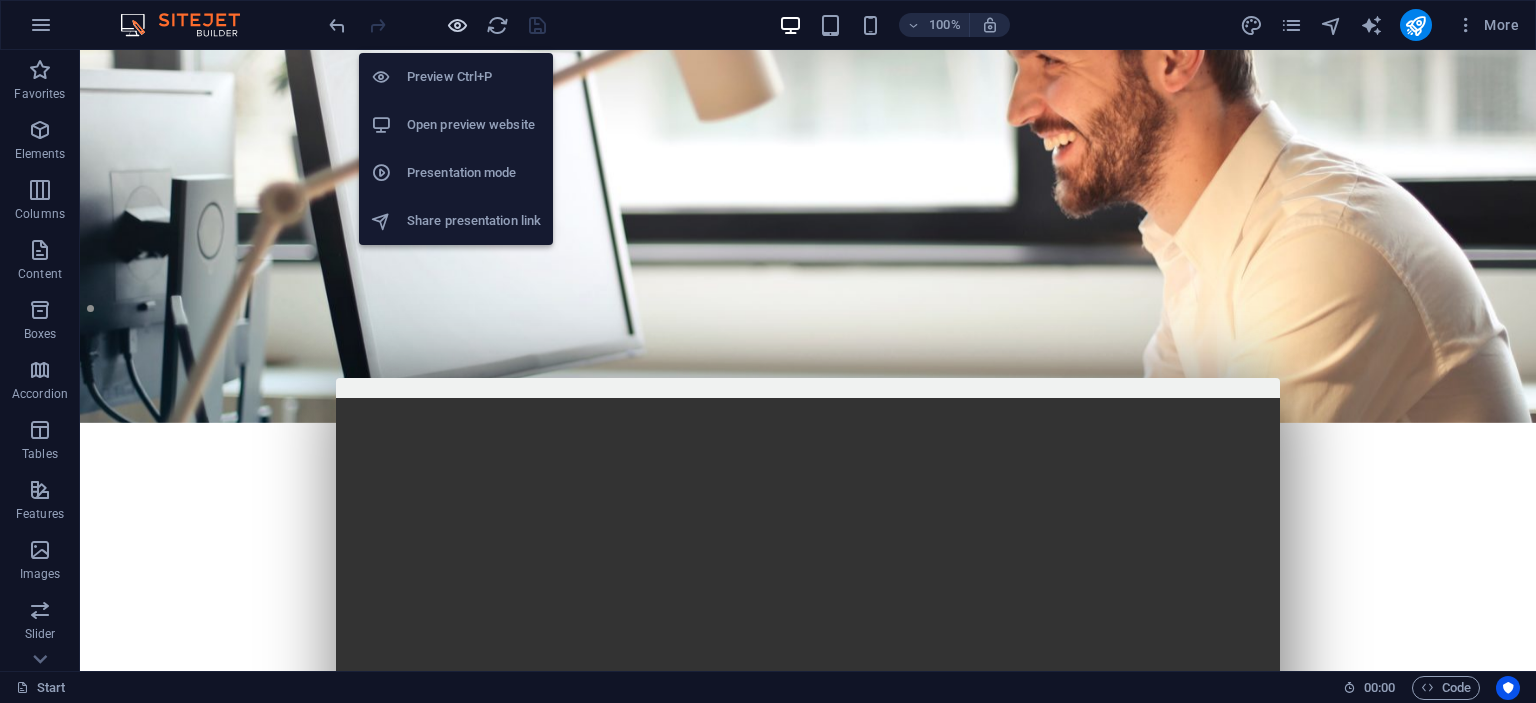 click at bounding box center [457, 25] 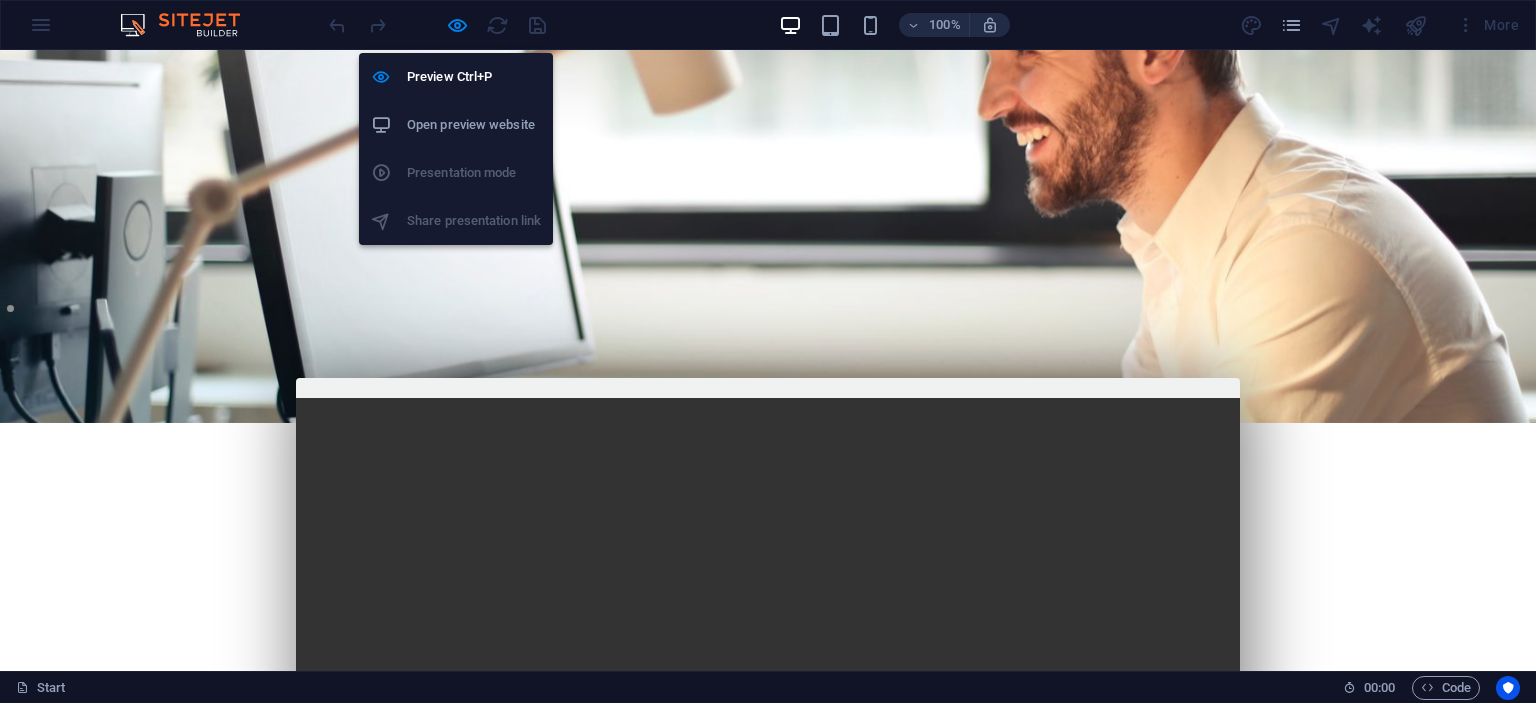 click on "Open preview website" at bounding box center (474, 125) 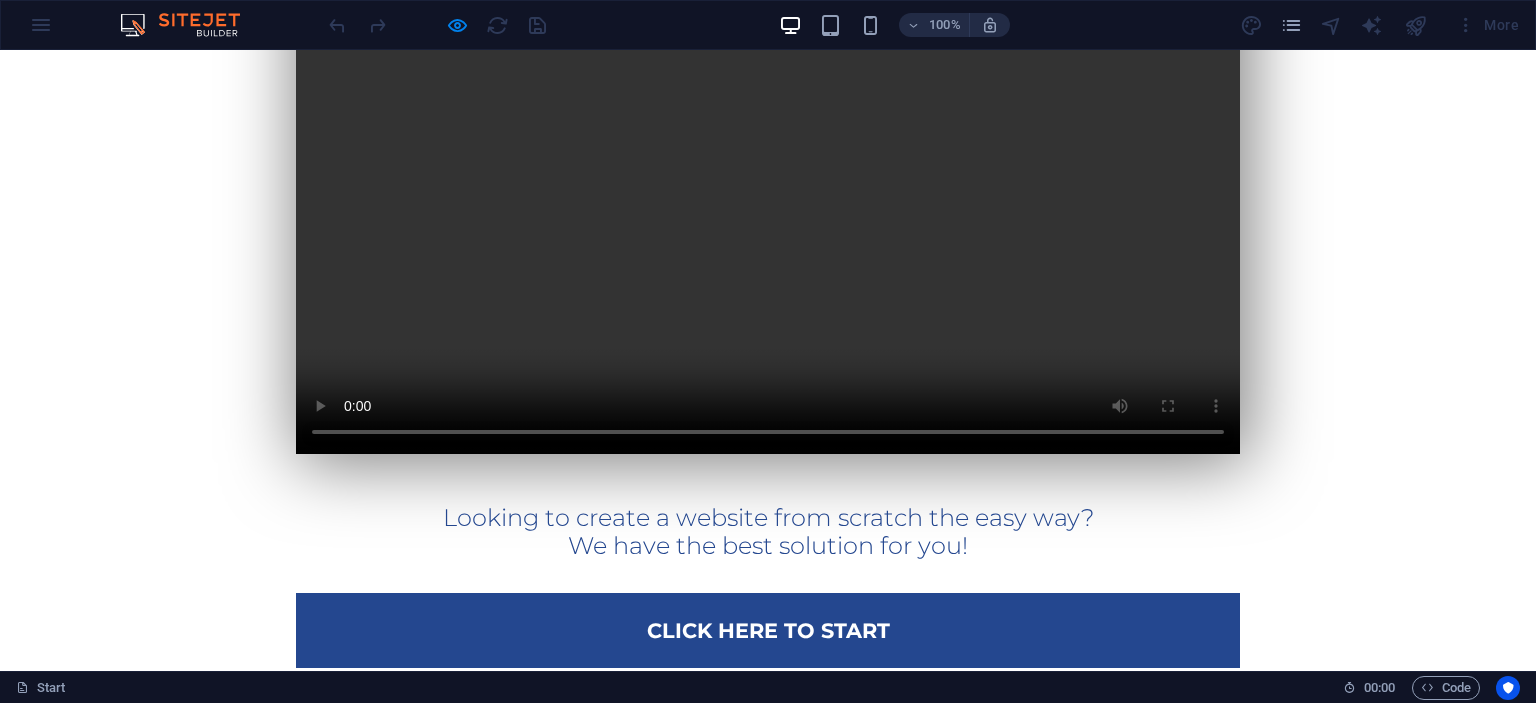 scroll, scrollTop: 422, scrollLeft: 0, axis: vertical 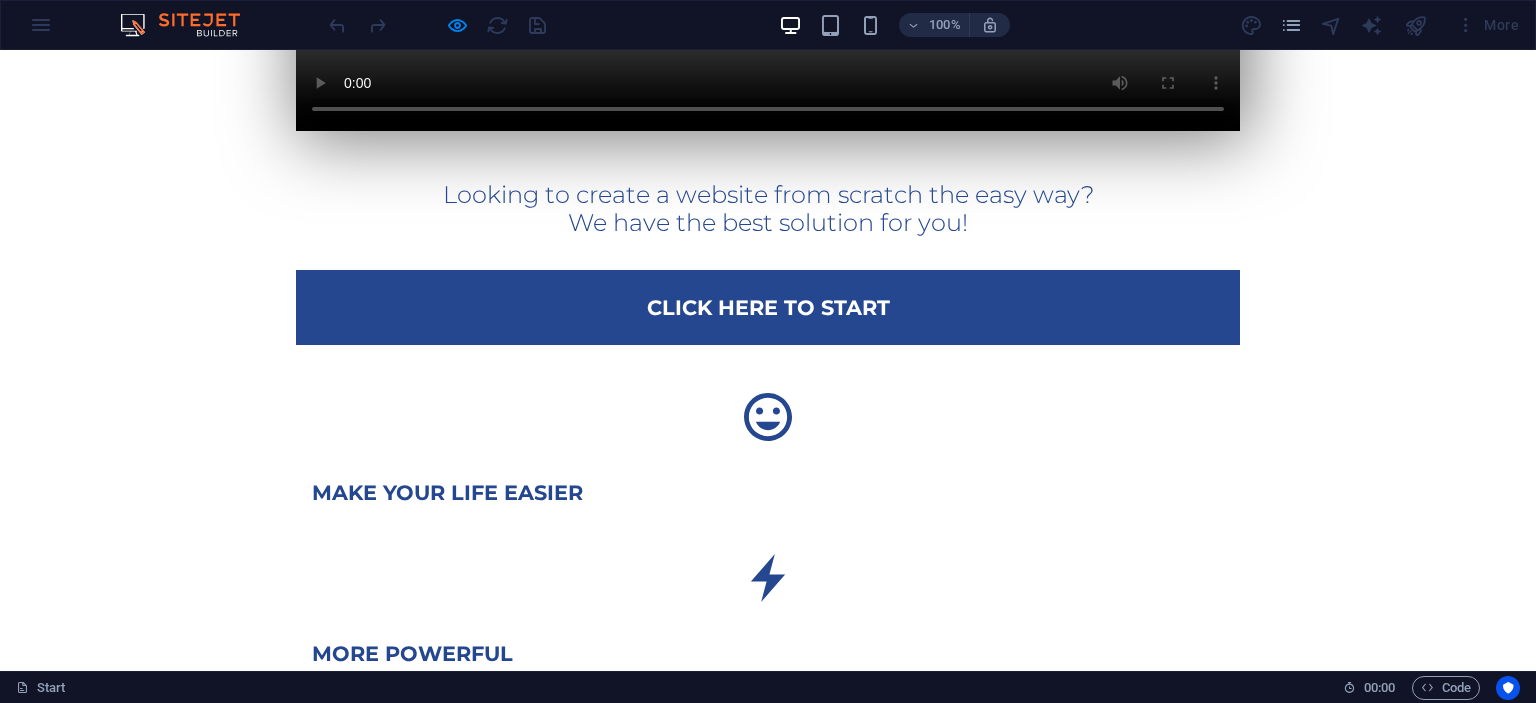 click on "Looking to create a website from scratch the easy way? We have the best solution for you!" at bounding box center [768, 210] 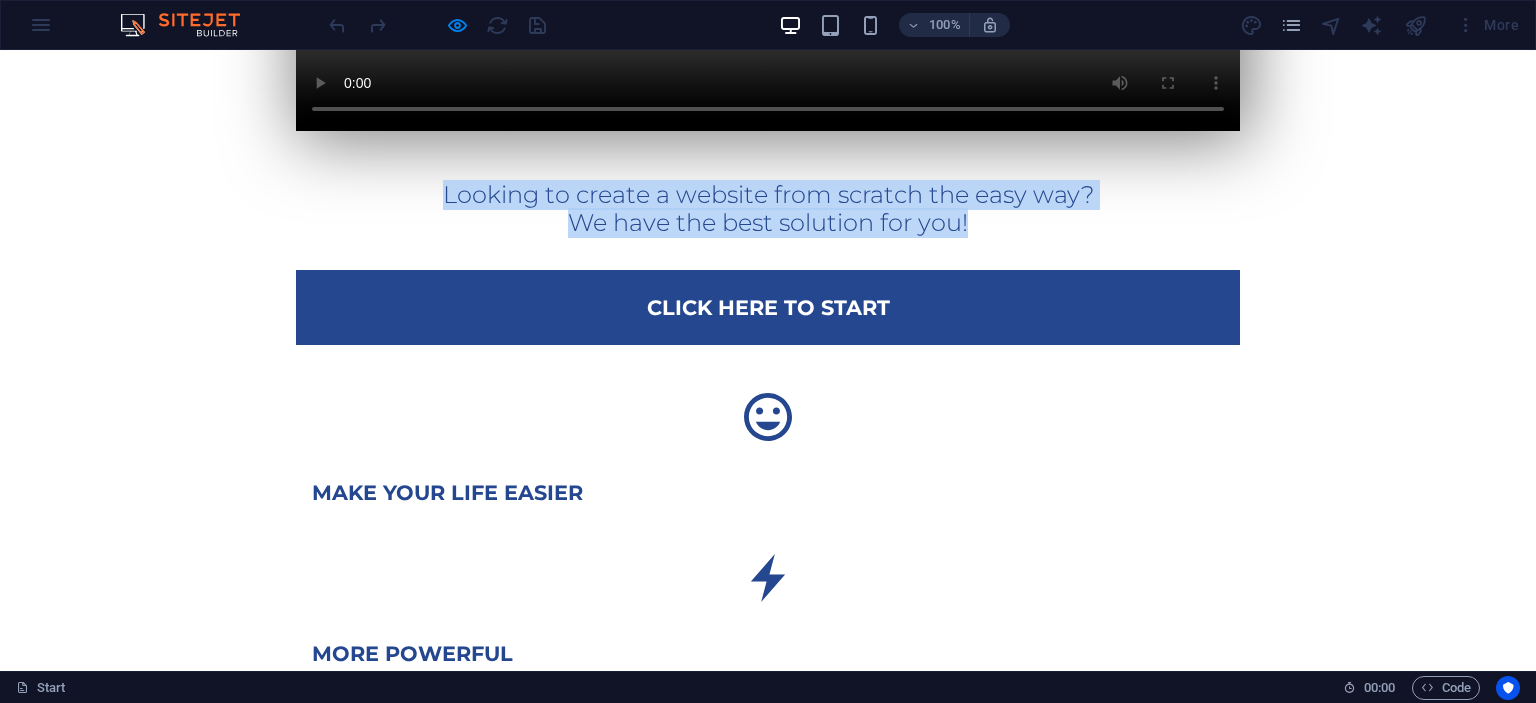drag, startPoint x: 449, startPoint y: 258, endPoint x: 1047, endPoint y: 297, distance: 599.2704 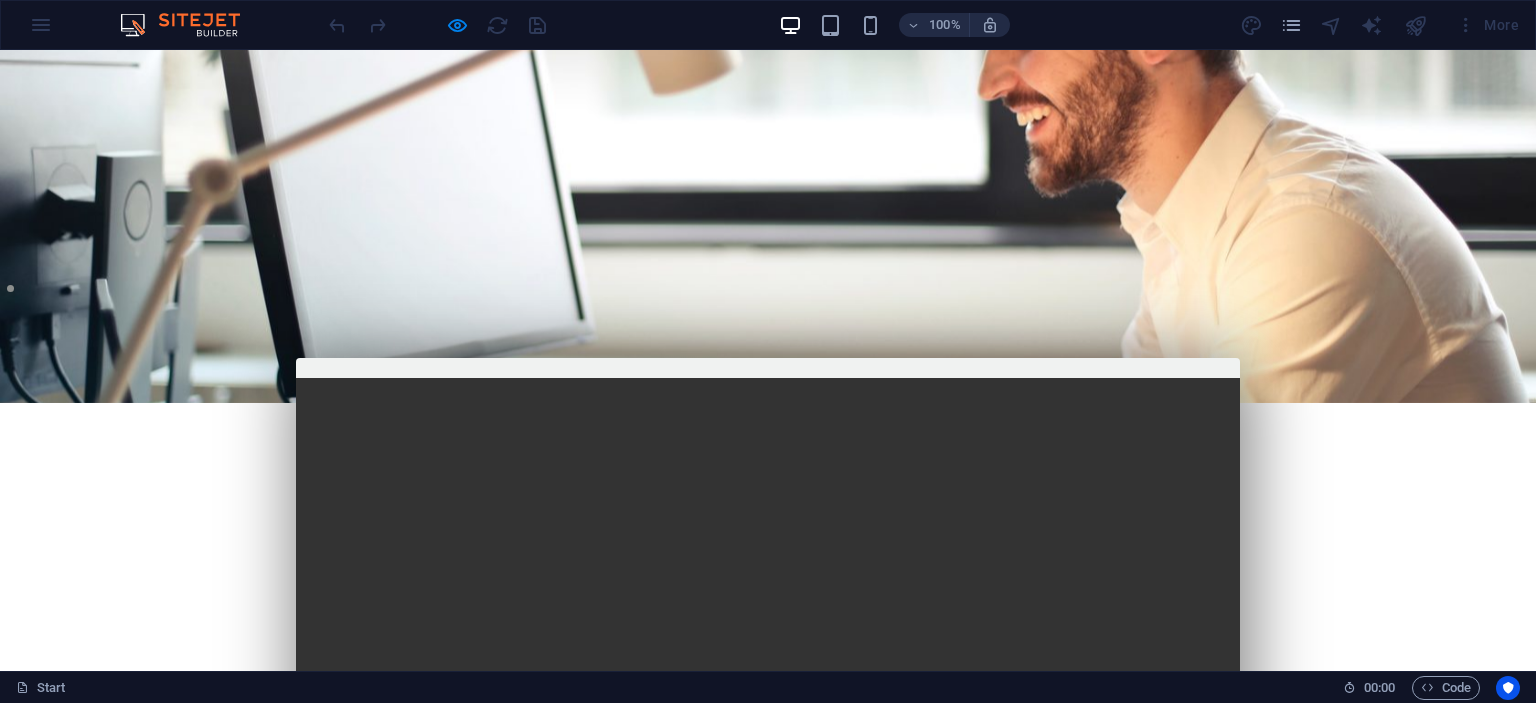 scroll, scrollTop: 0, scrollLeft: 0, axis: both 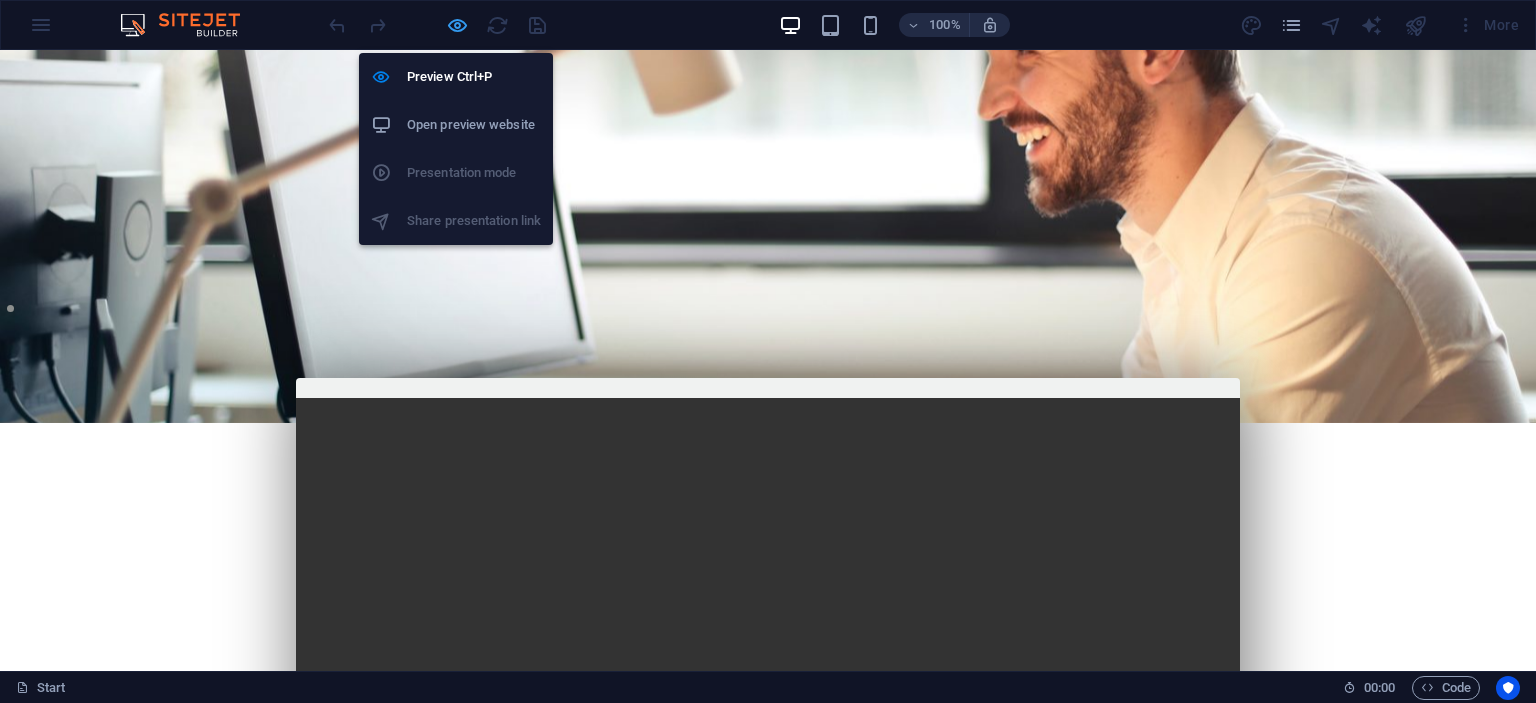 click at bounding box center (457, 25) 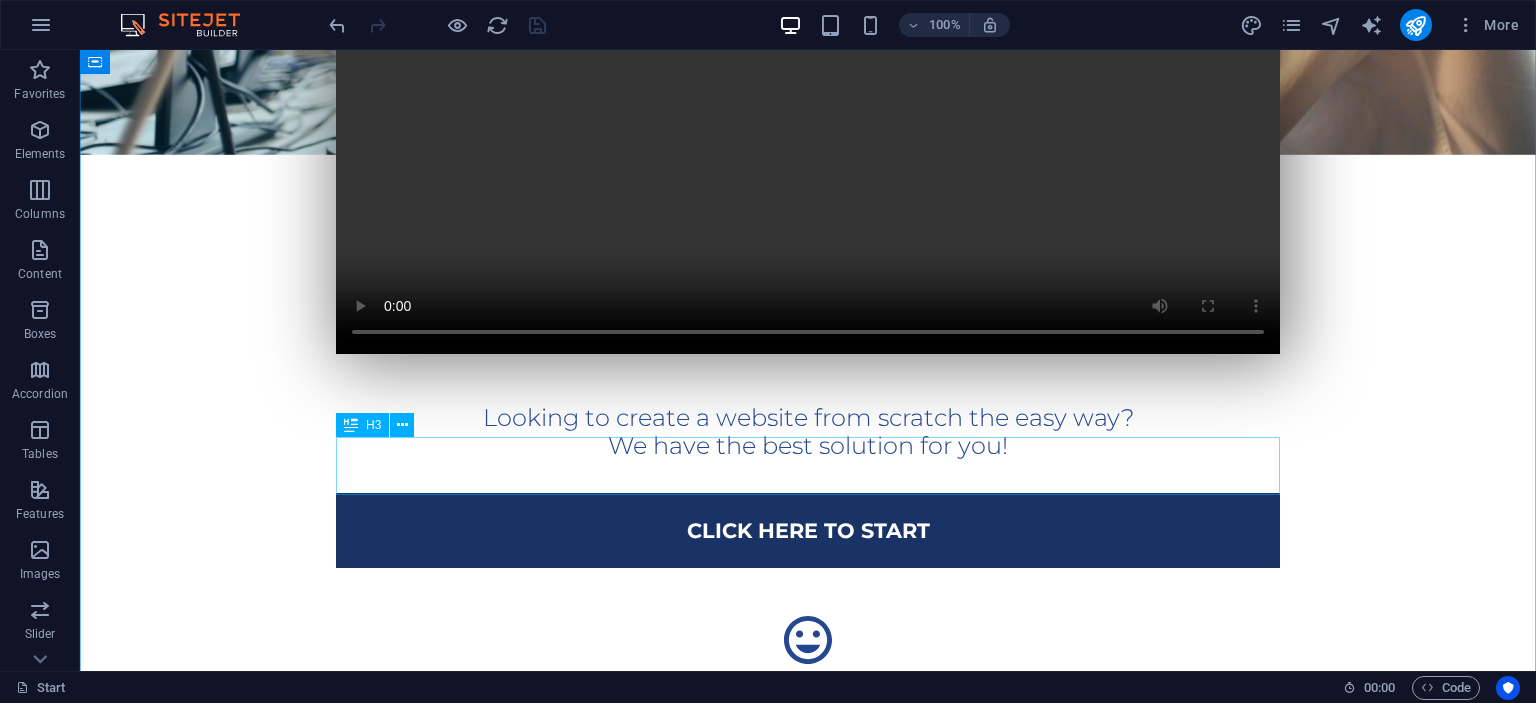 scroll, scrollTop: 633, scrollLeft: 0, axis: vertical 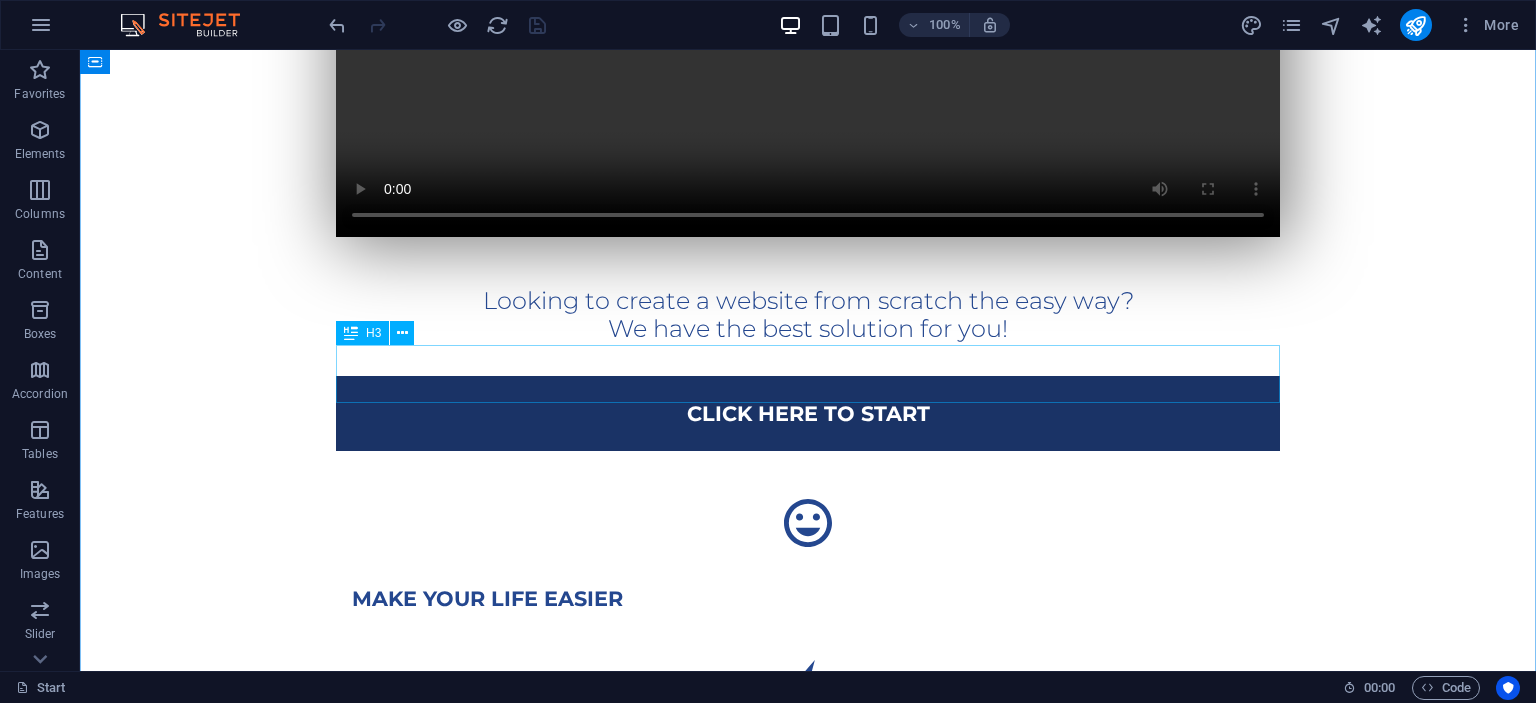 click on "Looking to create a website from scratch the easy way? We have the best solution for you!" at bounding box center (808, 316) 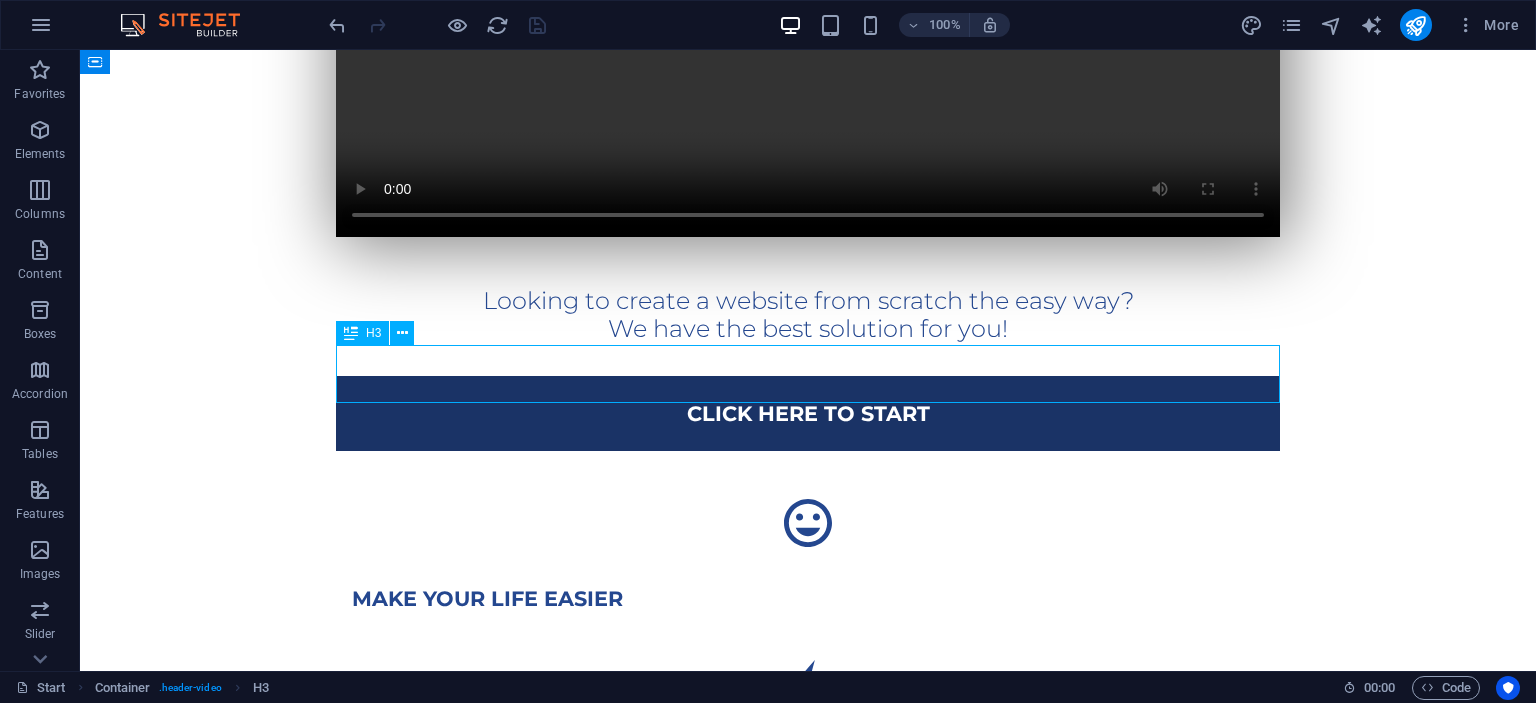 click on "Looking to create a website from scratch the easy way? We have the best solution for you!" at bounding box center (808, 316) 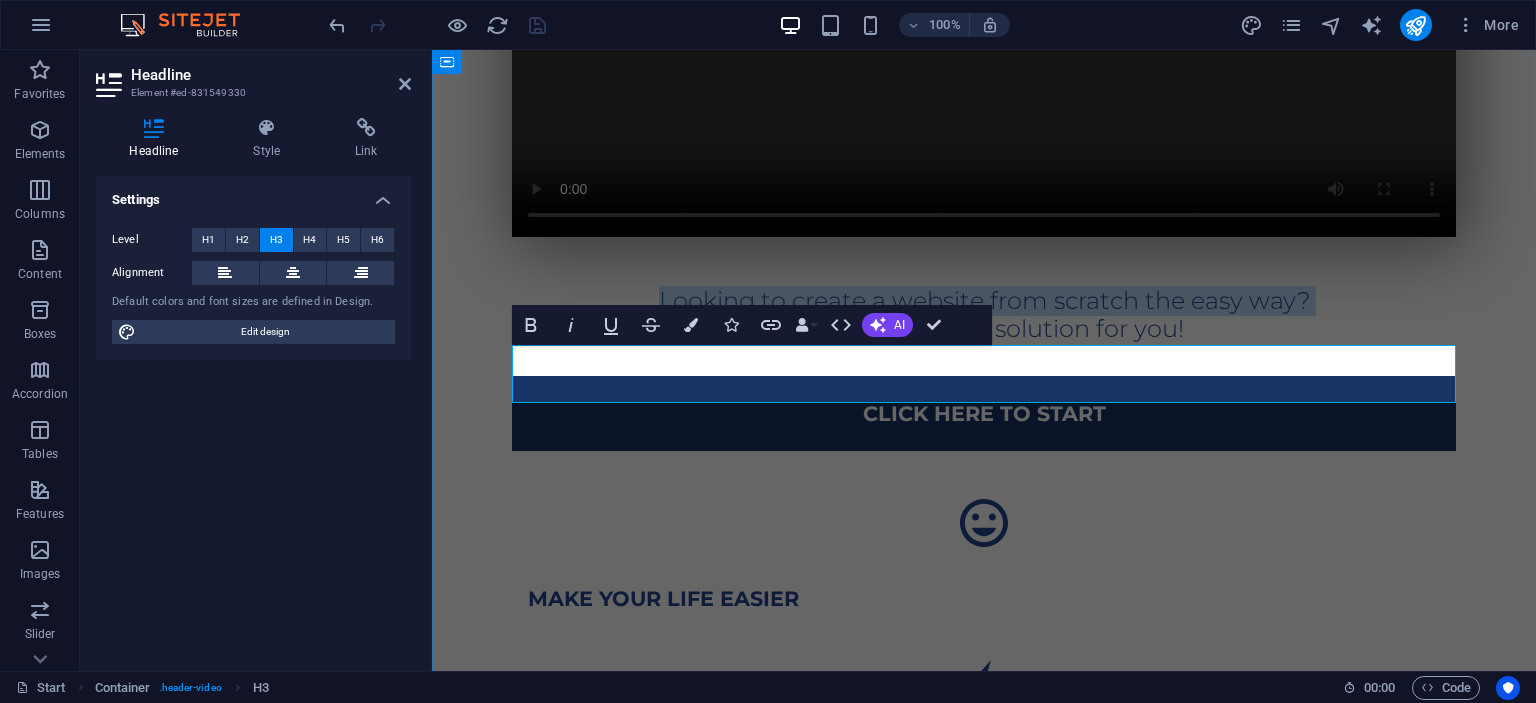 click on "Looking to create a website from scratch the easy way? We have the best solution for you!" at bounding box center (984, 316) 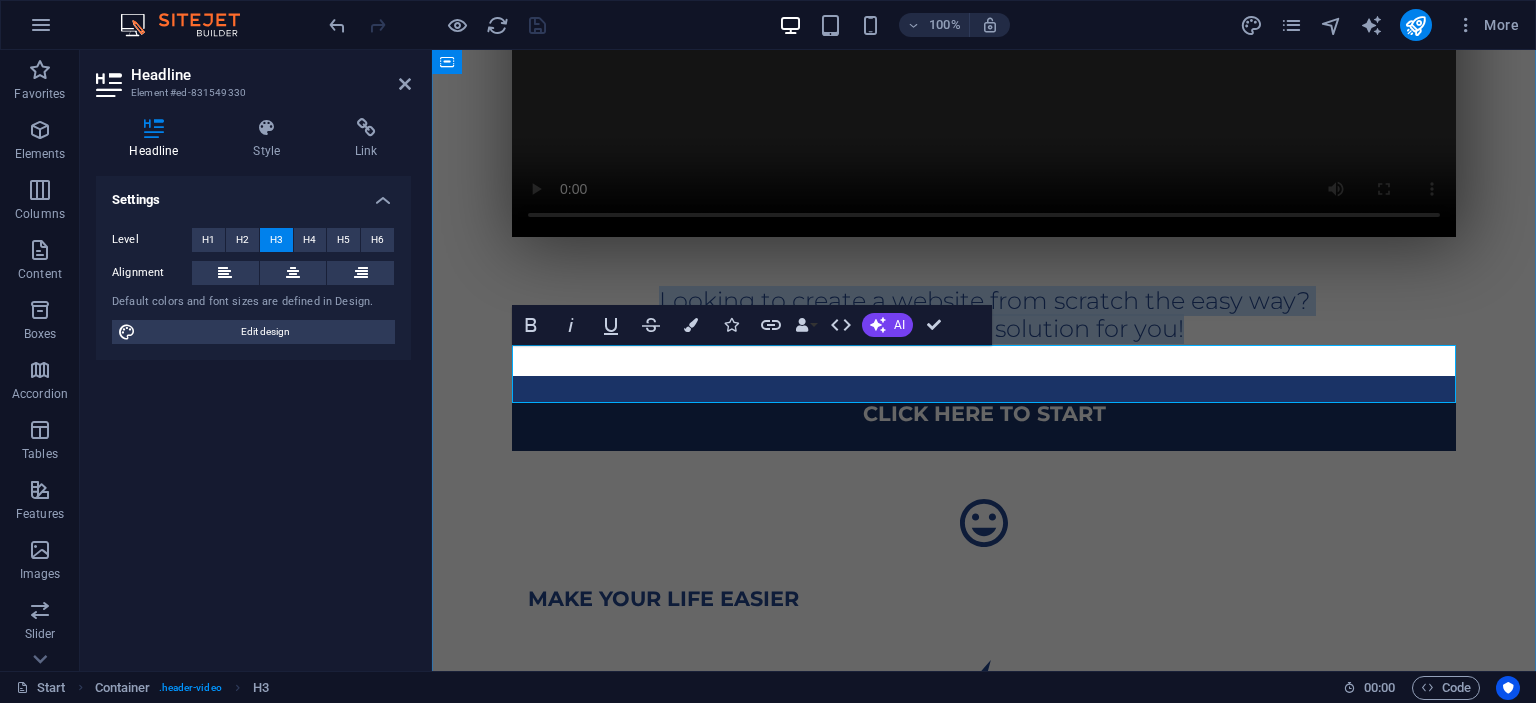 drag, startPoint x: 1193, startPoint y: 389, endPoint x: 648, endPoint y: 351, distance: 546.3232 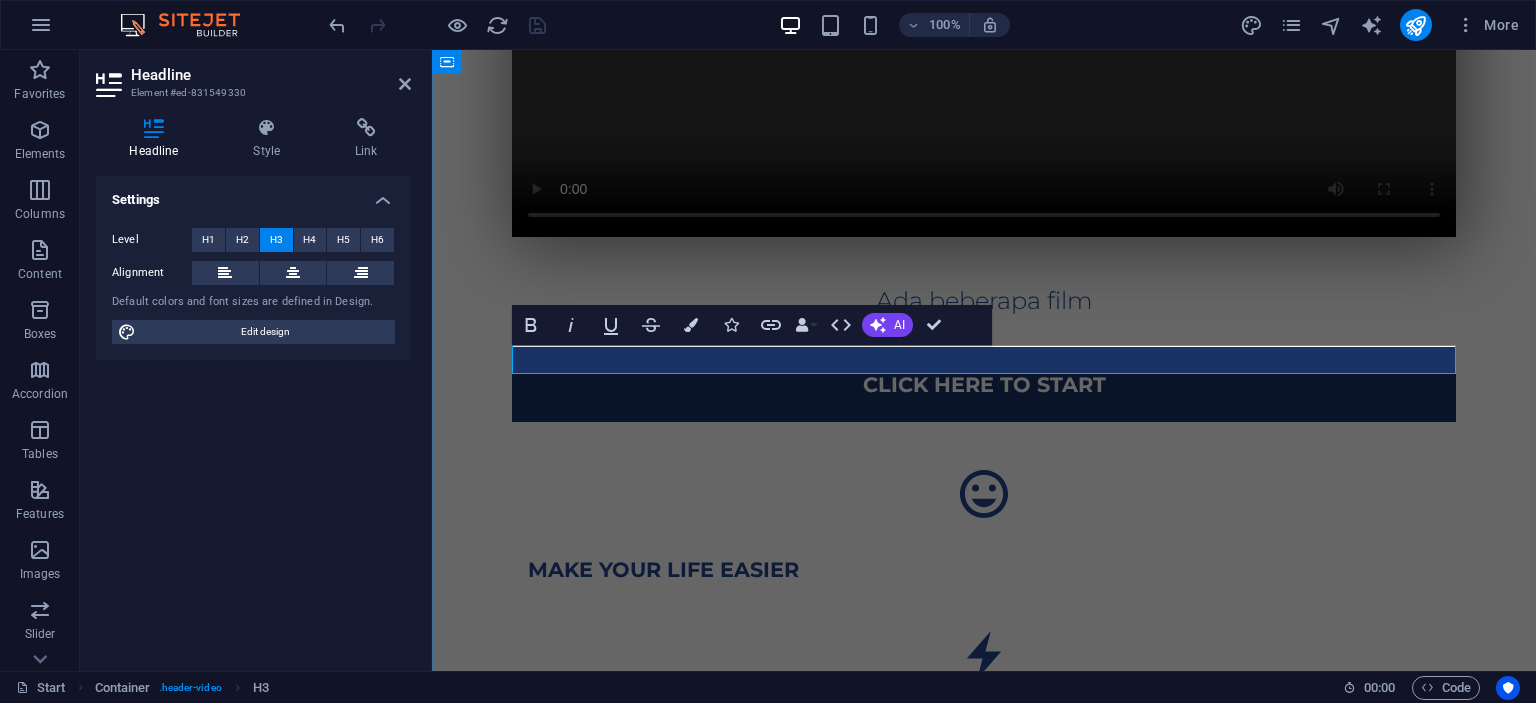 click on "Ada beberapa film" at bounding box center (984, 301) 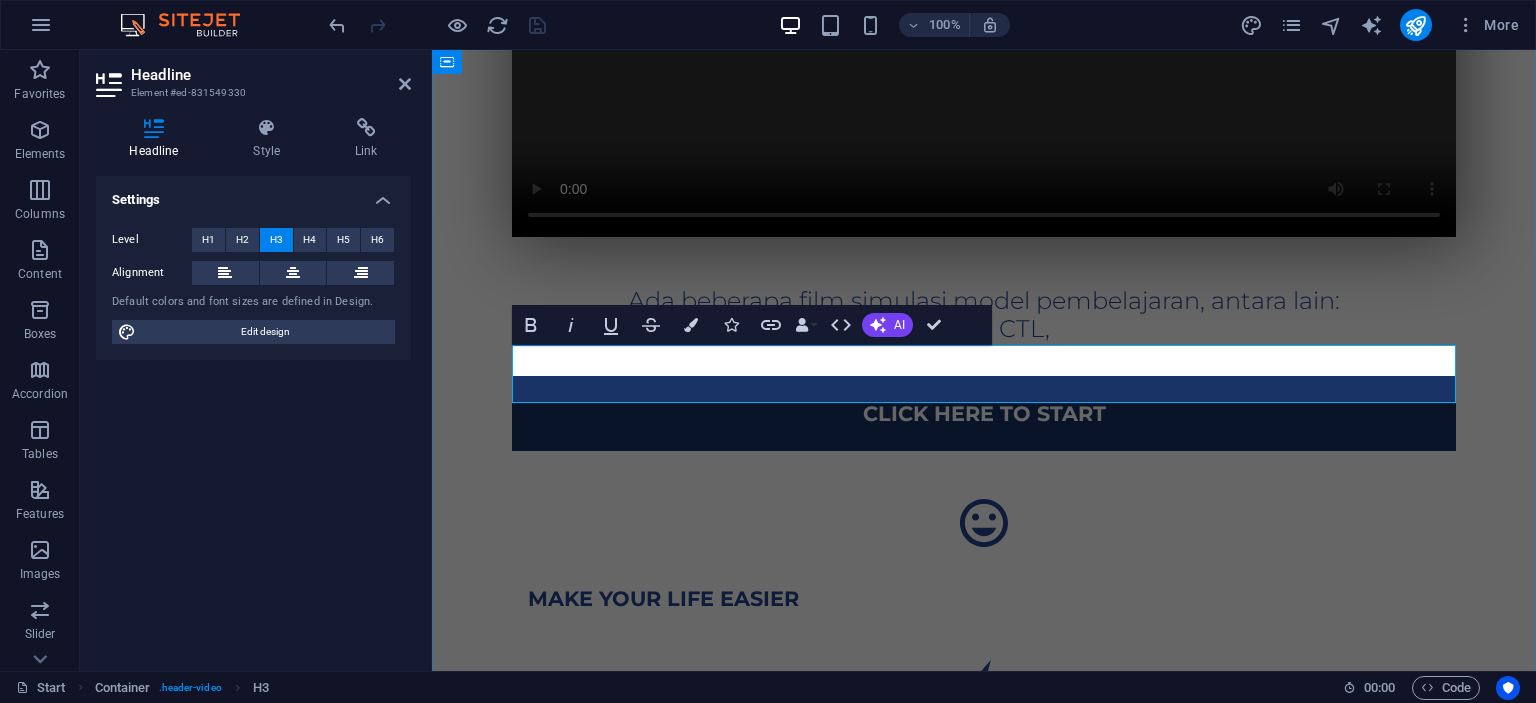 drag, startPoint x: 1000, startPoint y: 388, endPoint x: 1051, endPoint y: 388, distance: 51 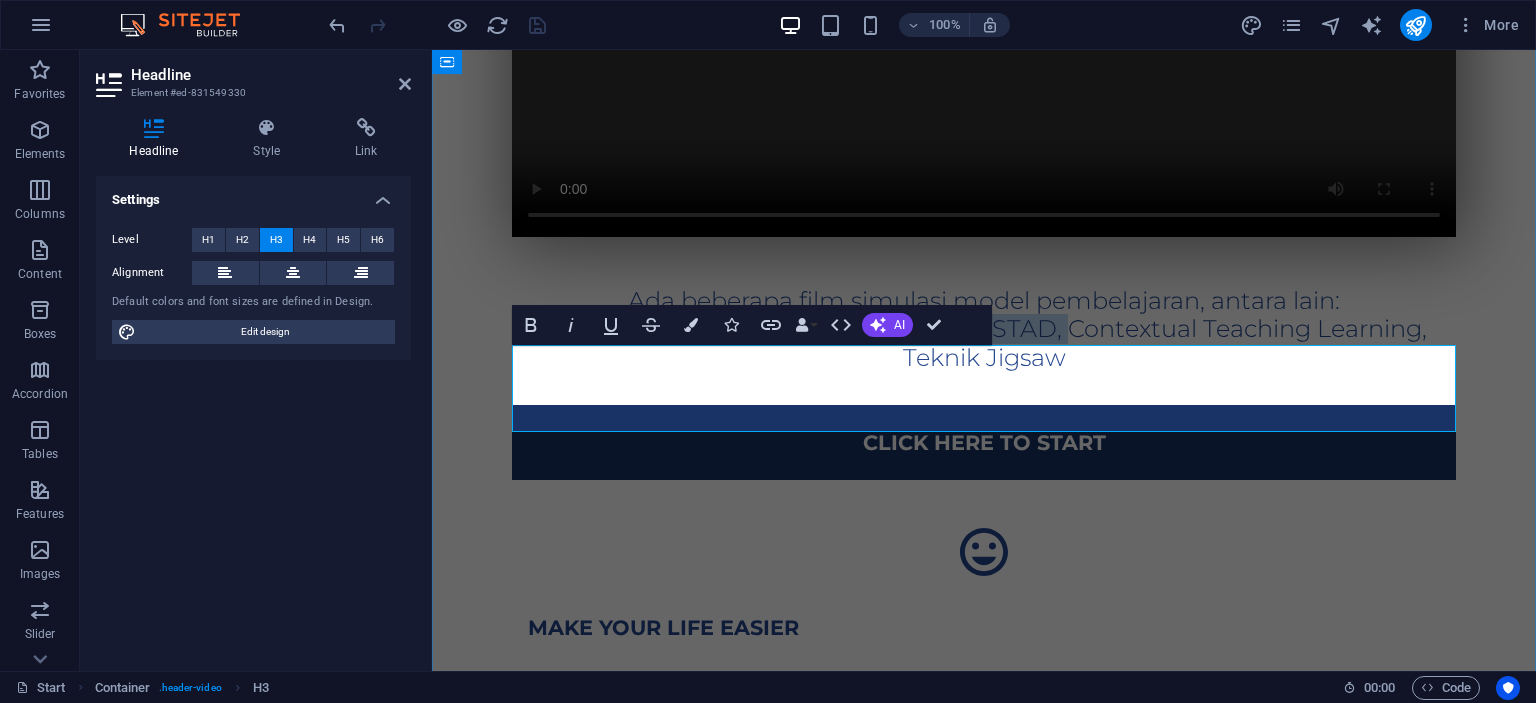 drag, startPoint x: 831, startPoint y: 392, endPoint x: 1067, endPoint y: 396, distance: 236.03389 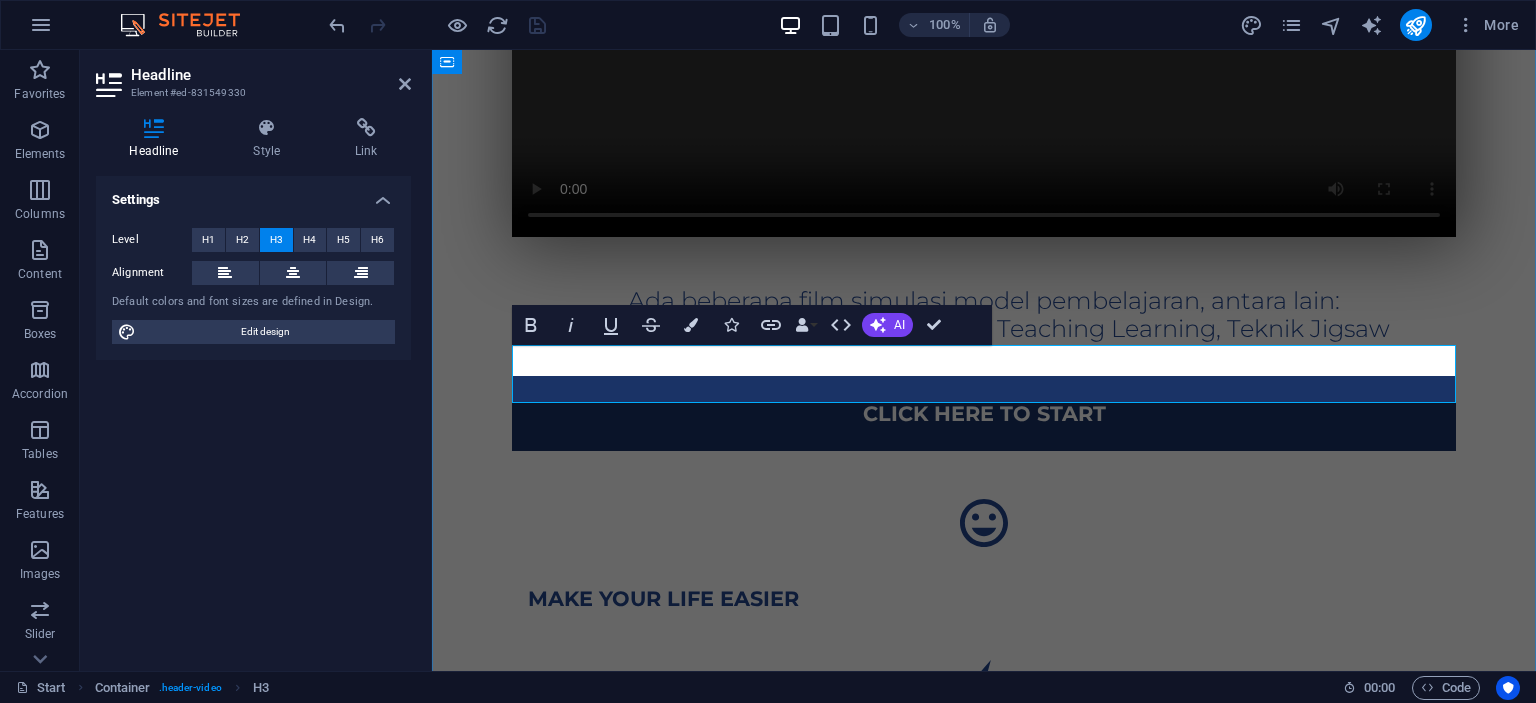 click on "Ada beberapa film simulasi model pembelajaran, antara lain: ‌Project Based Learning, Contextual Teaching Learning, Teknik Jigsaw" at bounding box center [984, 316] 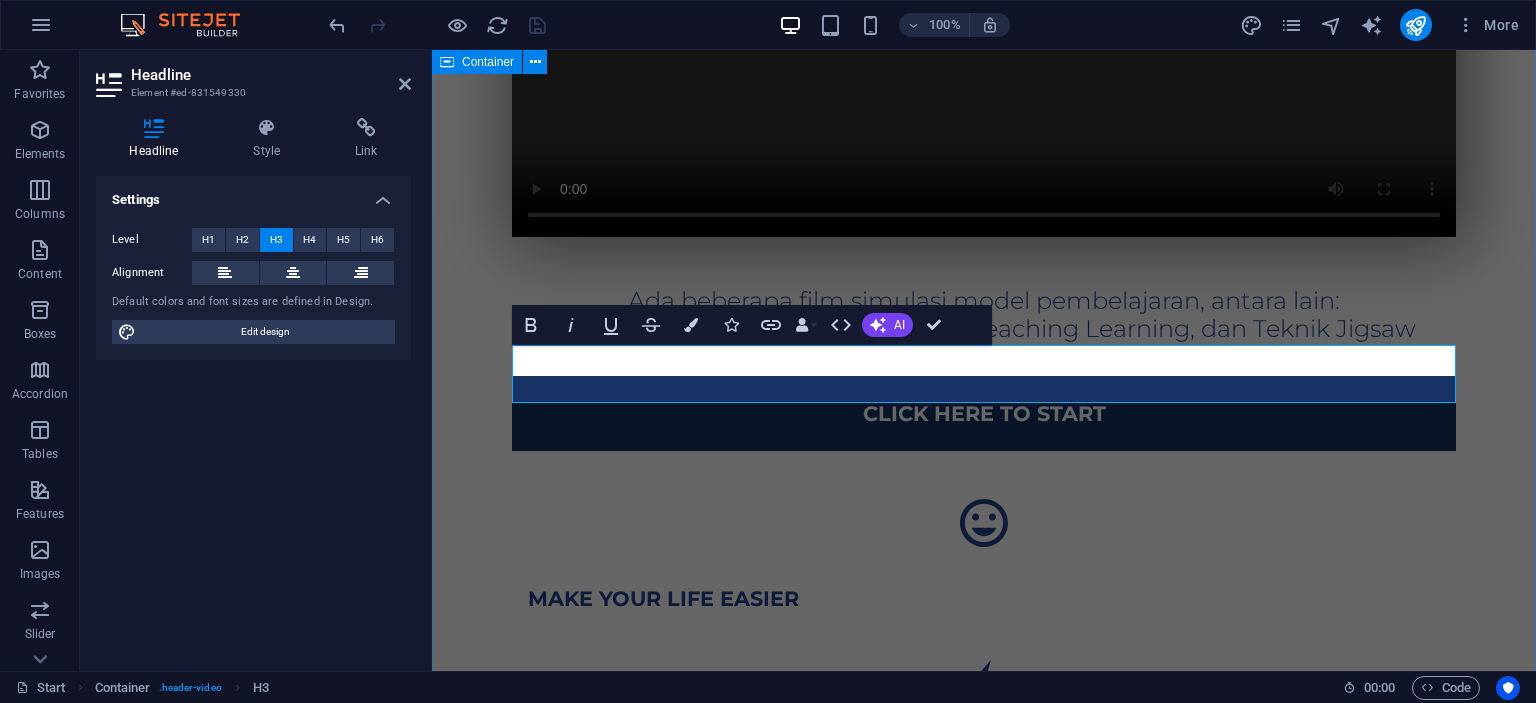 click on "Ada beberapa film simulasi model pembelajaran, antara lain: ‌Project Based Learning, Contextual Teaching Learning, dan Teknik Jigsaw Click here to Start make your life Easier more powerful be faster" at bounding box center (984, 351) 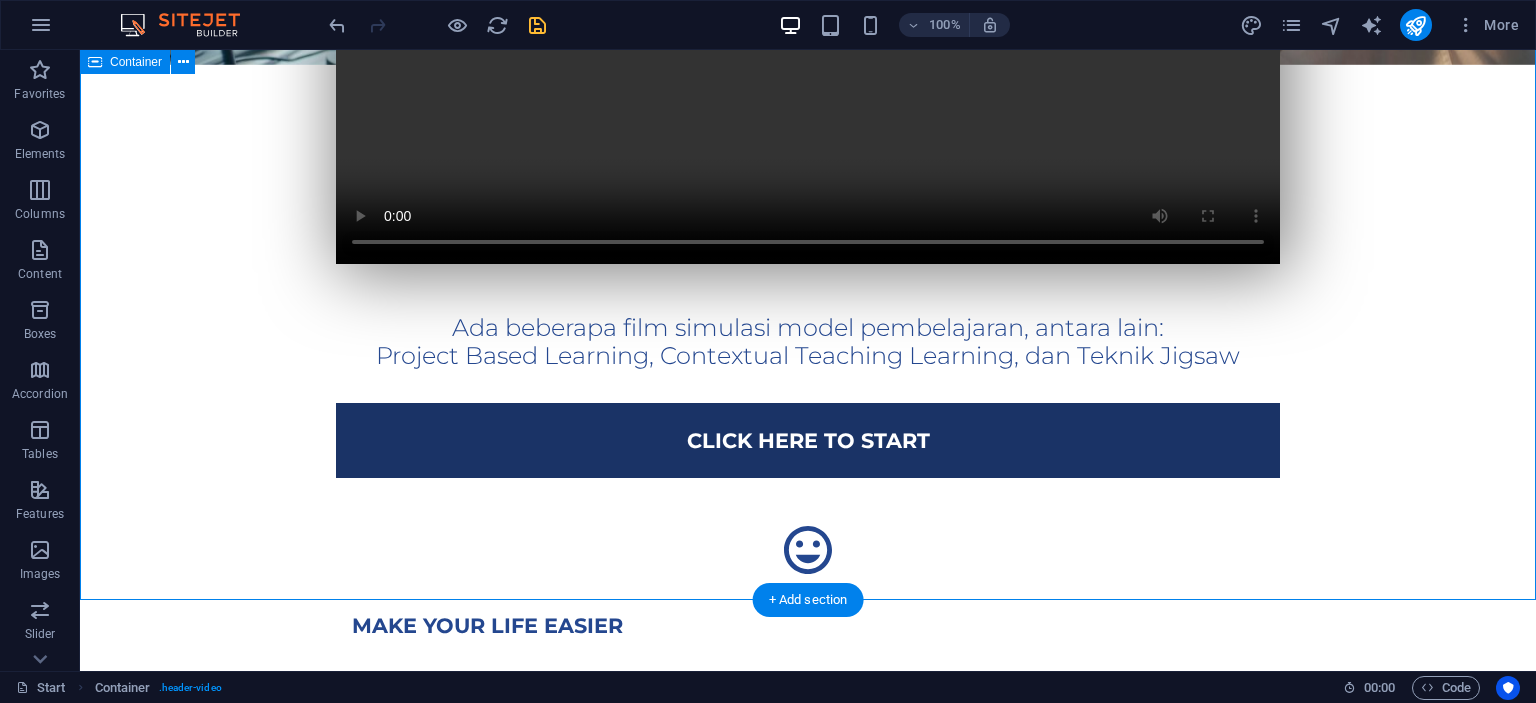 scroll, scrollTop: 528, scrollLeft: 0, axis: vertical 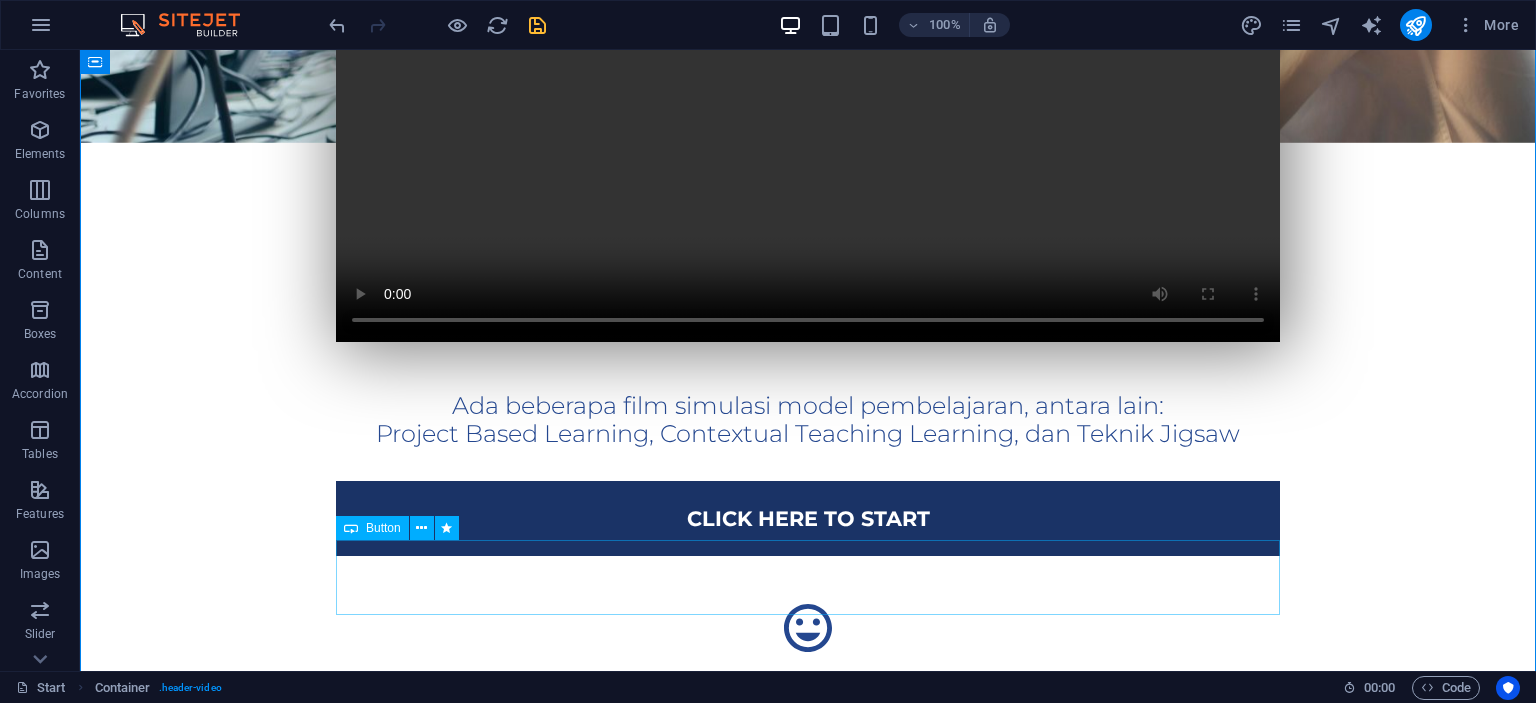 click on "Click here to Start" at bounding box center (808, 518) 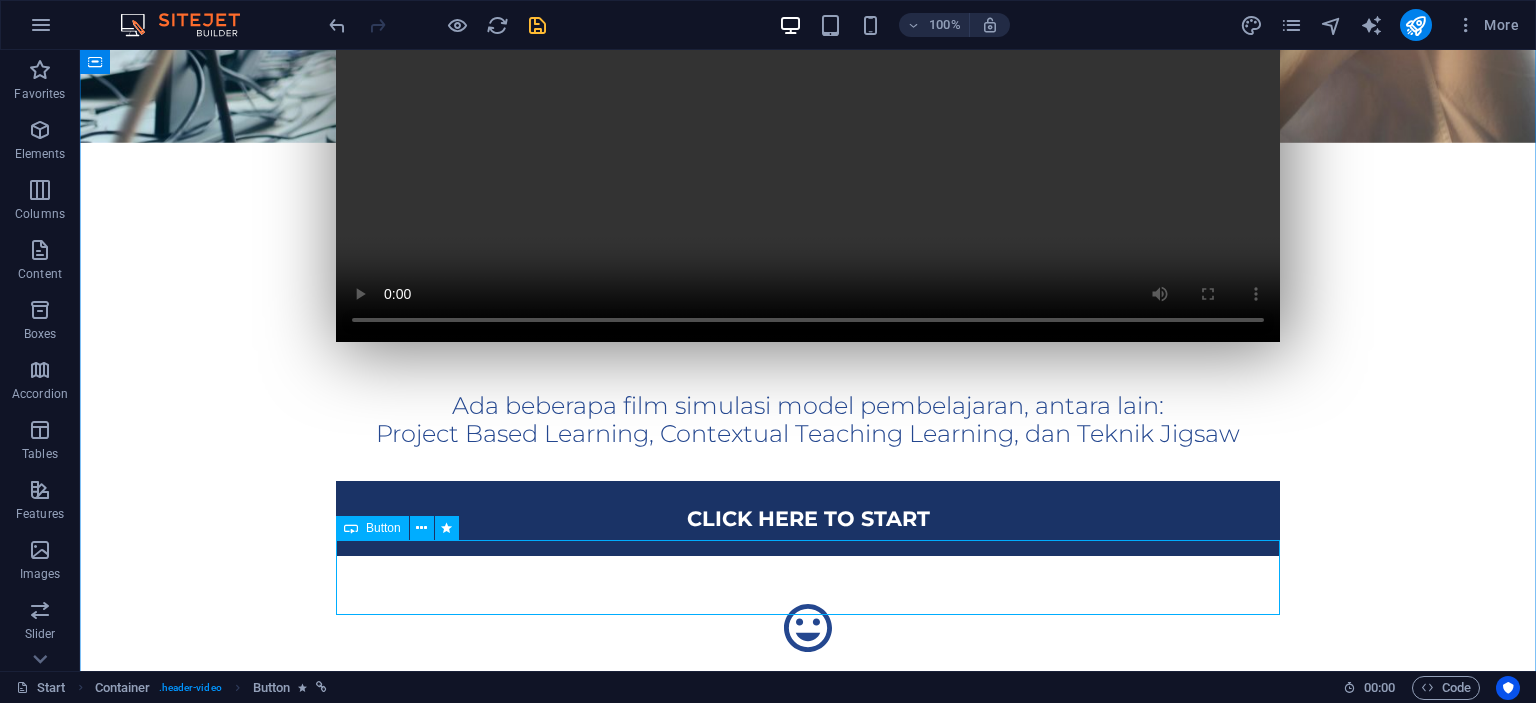 click on "Button" at bounding box center (383, 528) 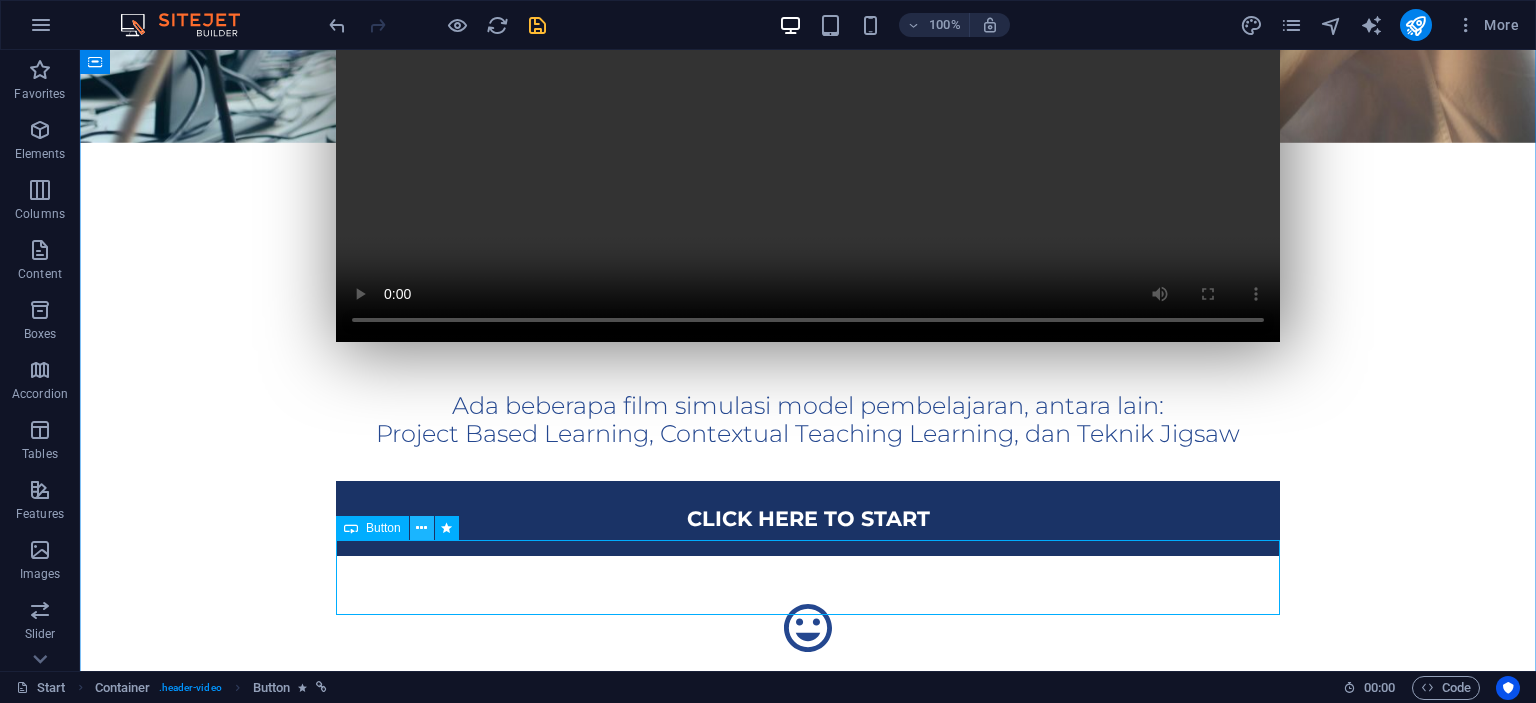 click at bounding box center [421, 528] 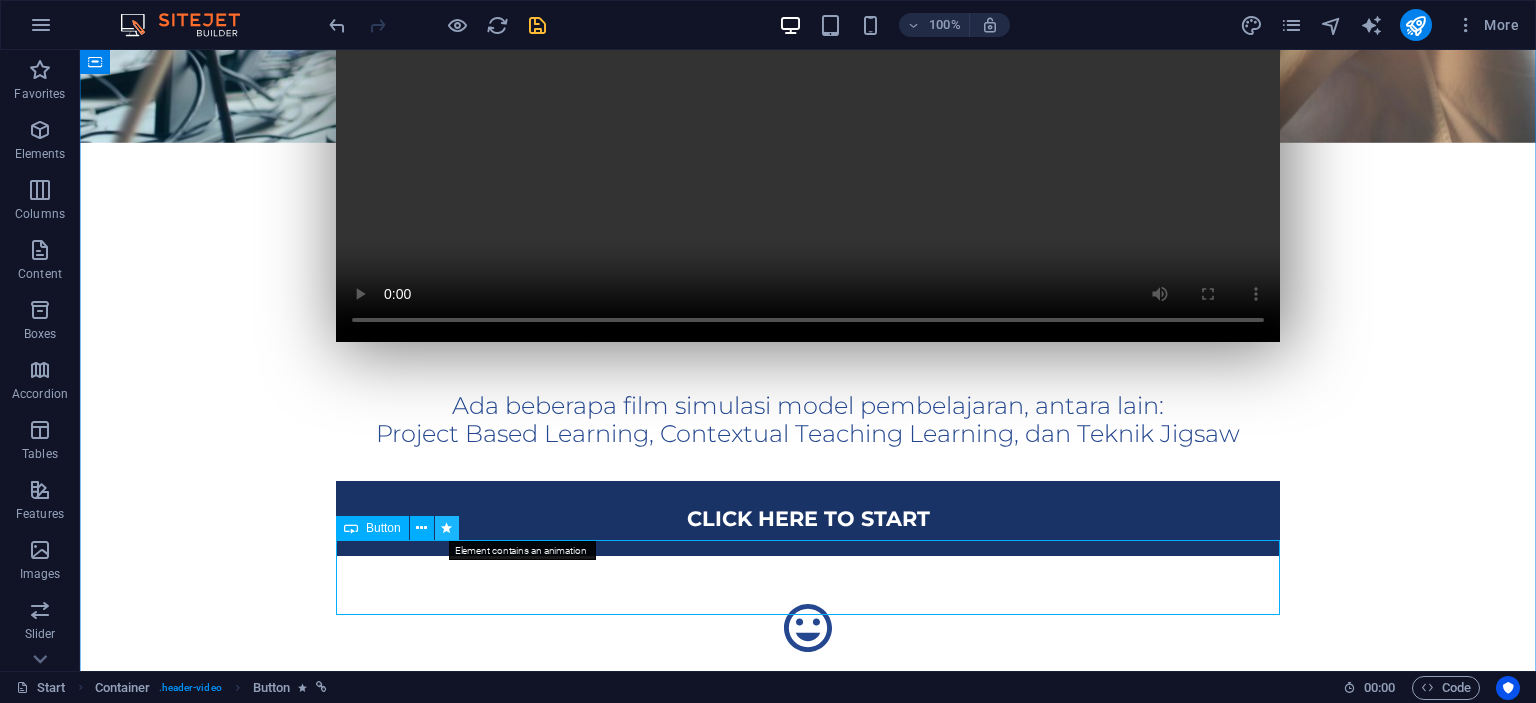 click at bounding box center [446, 528] 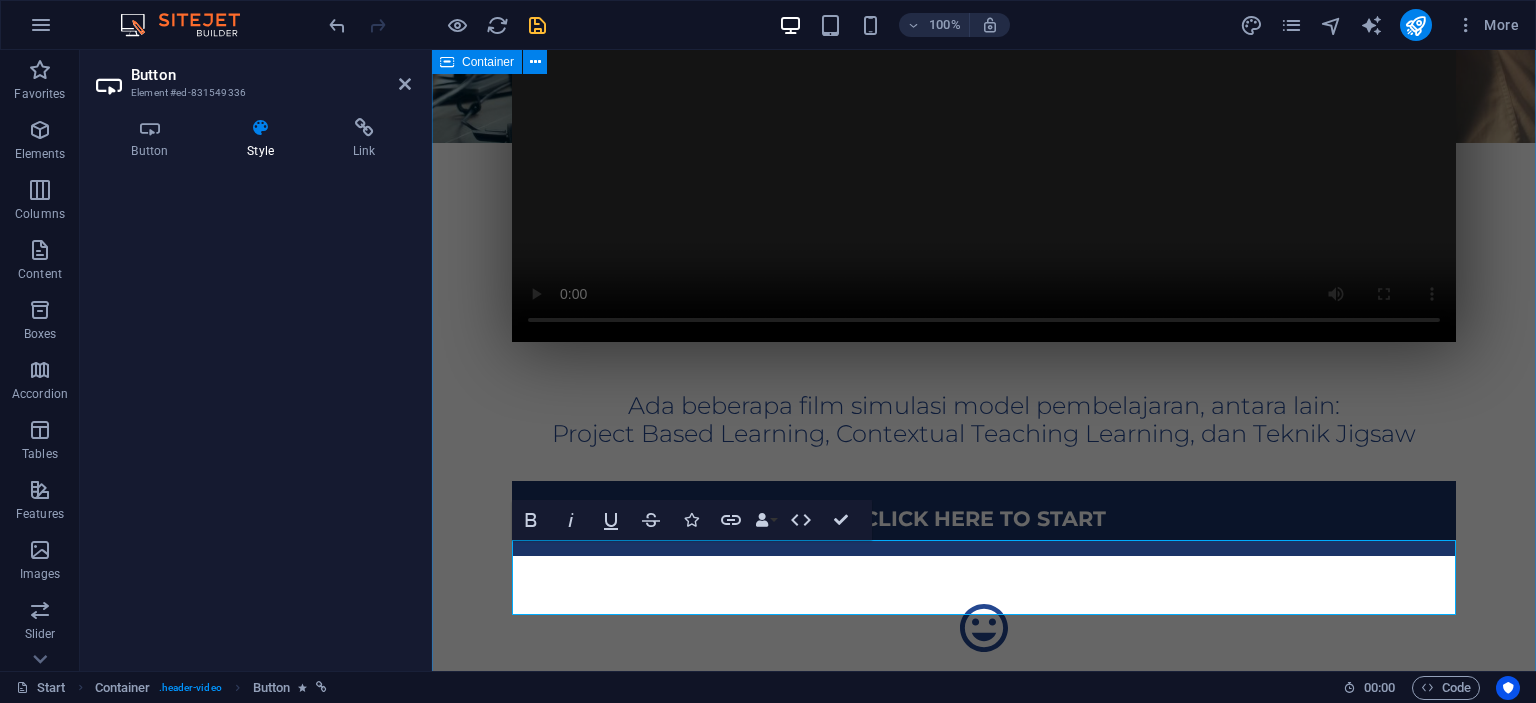 select on "move-bottom-to-top" 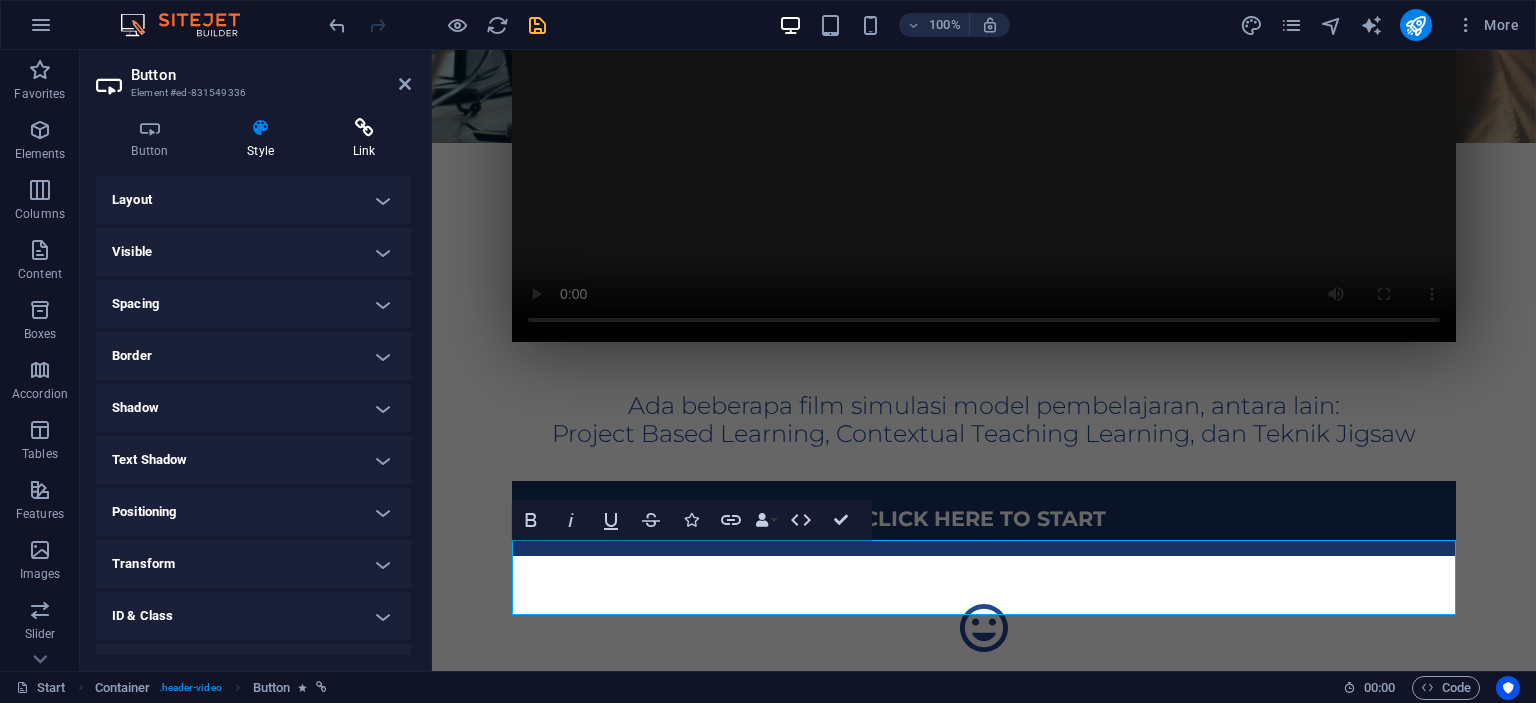 click on "Link" at bounding box center [364, 139] 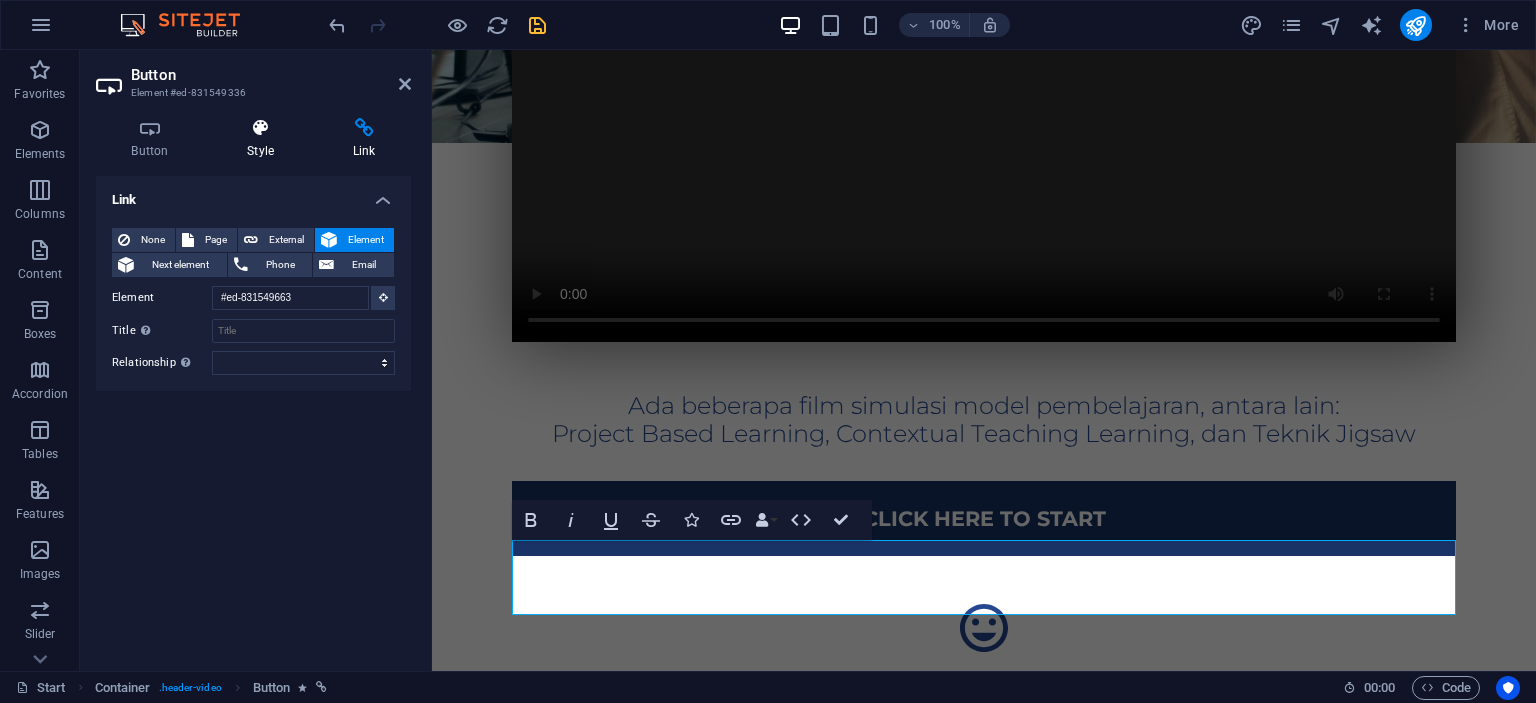 click at bounding box center [261, 128] 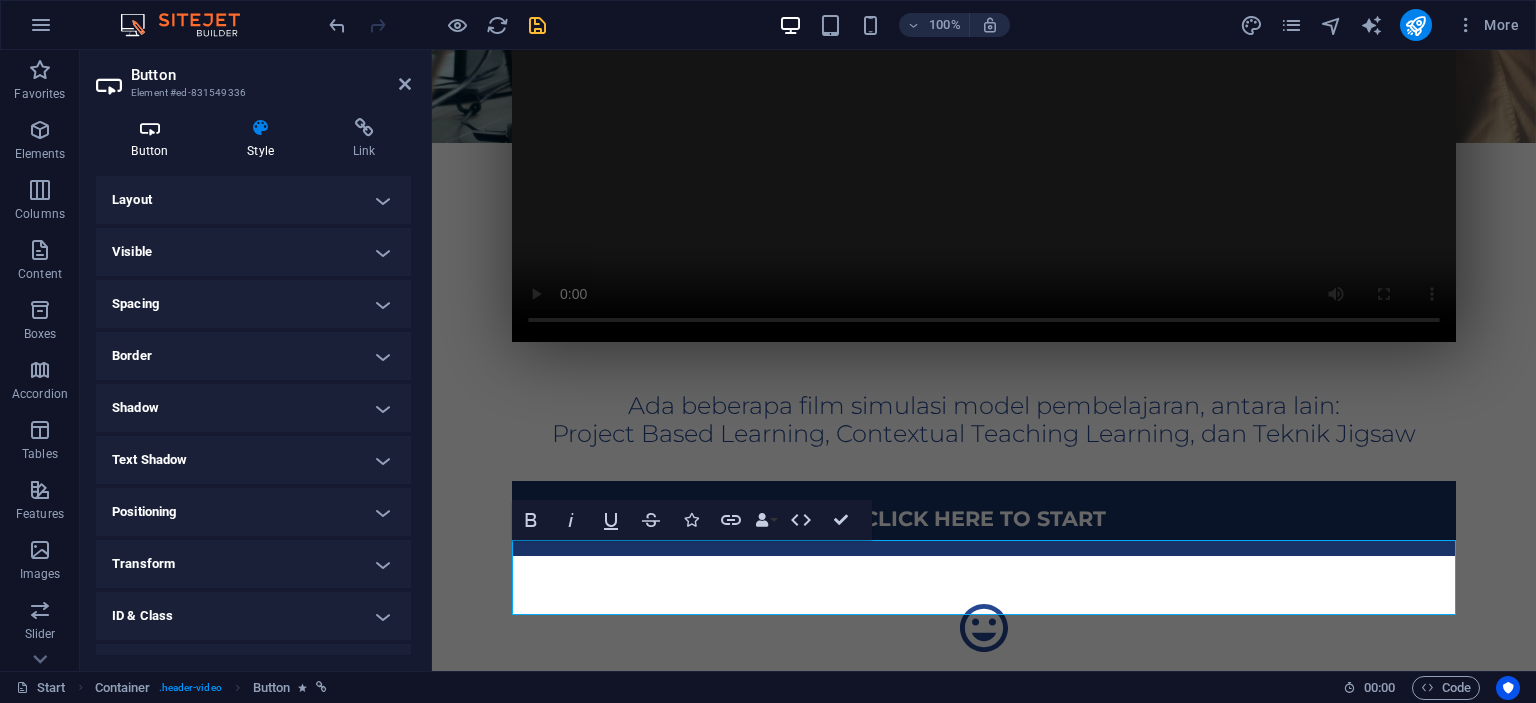 click at bounding box center [150, 128] 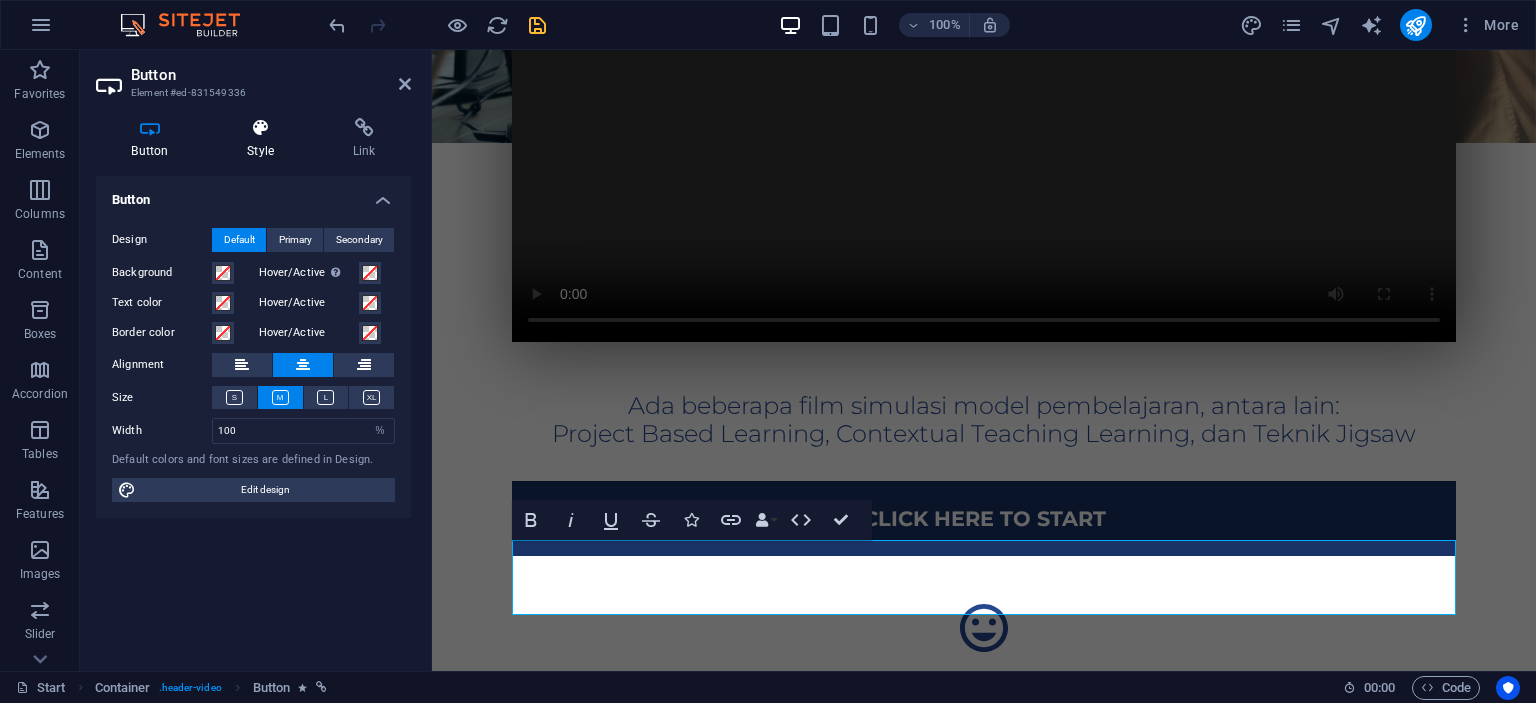 click at bounding box center [261, 128] 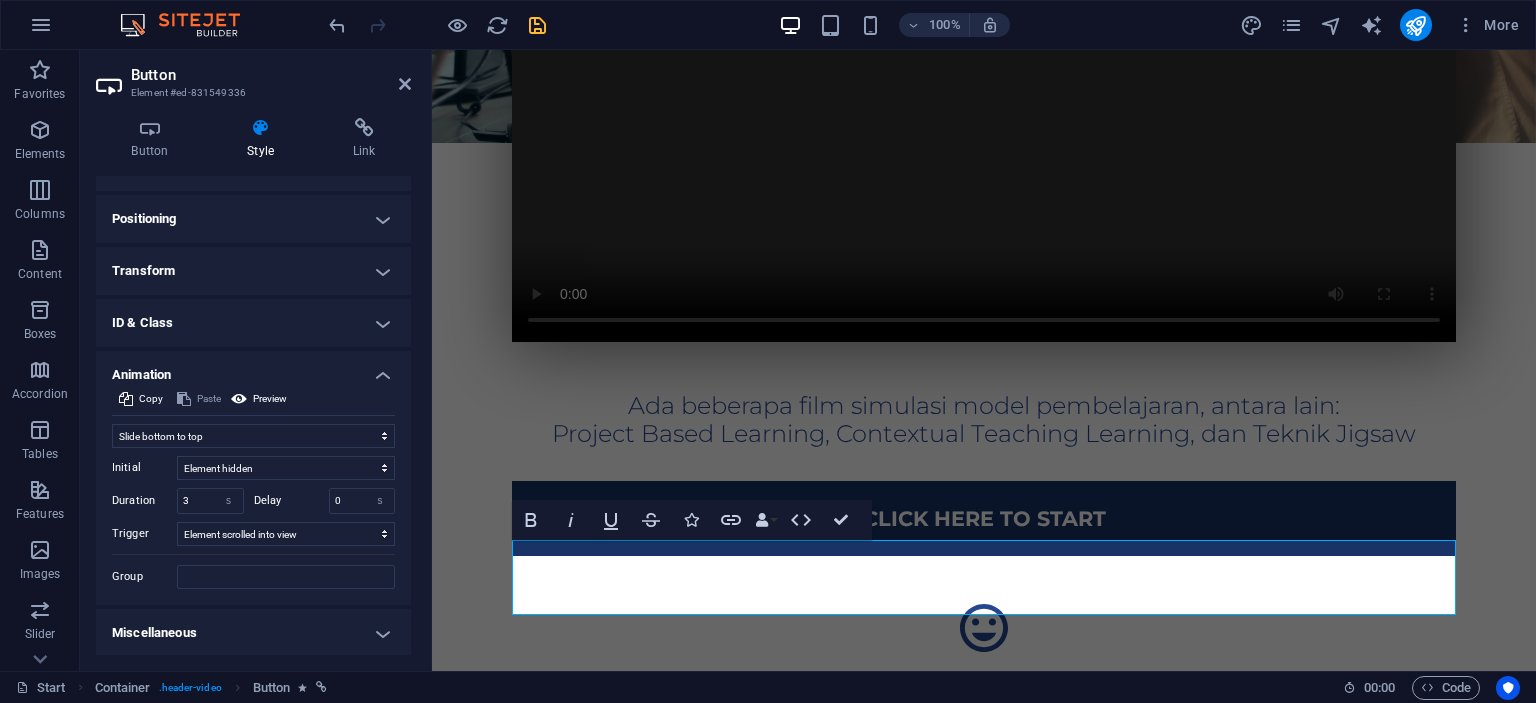 scroll, scrollTop: 0, scrollLeft: 0, axis: both 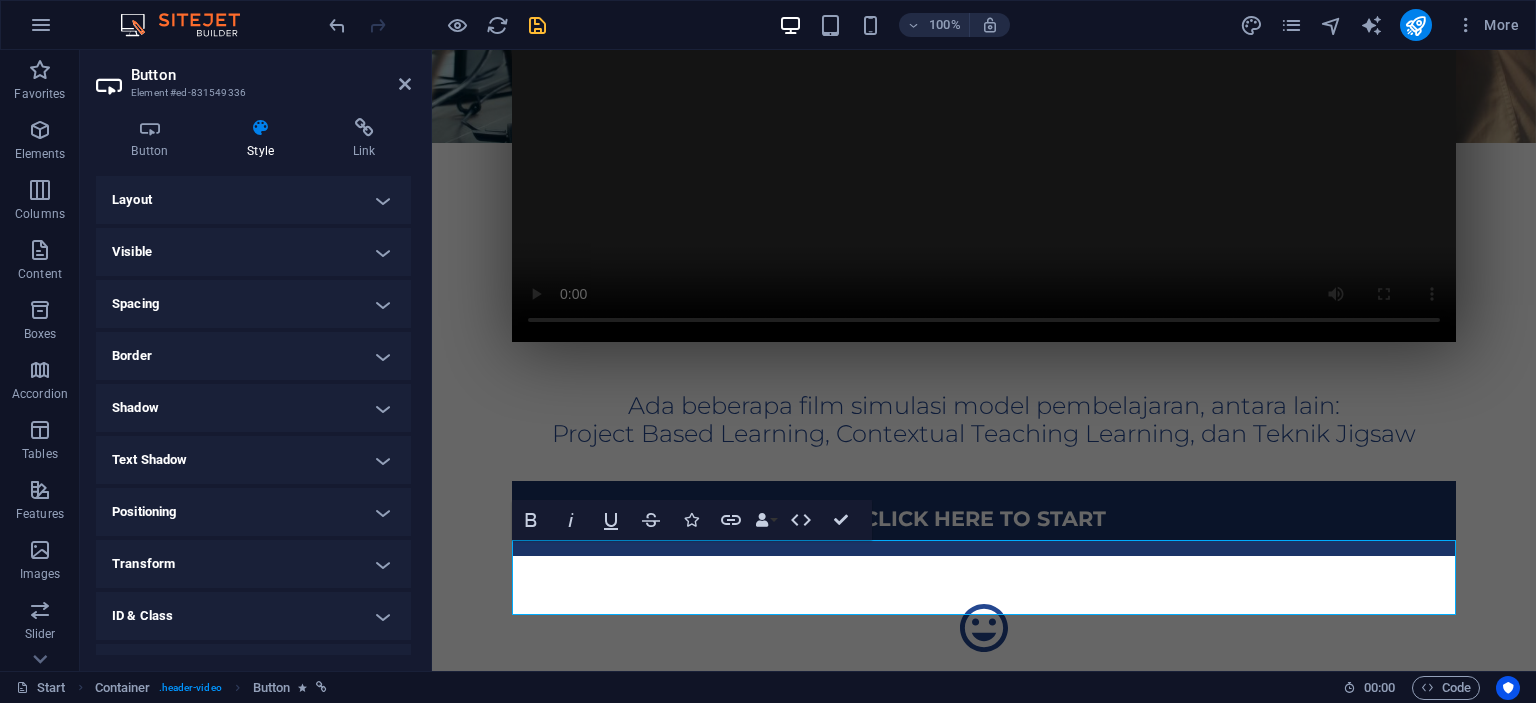 click on "Spacing" at bounding box center (253, 304) 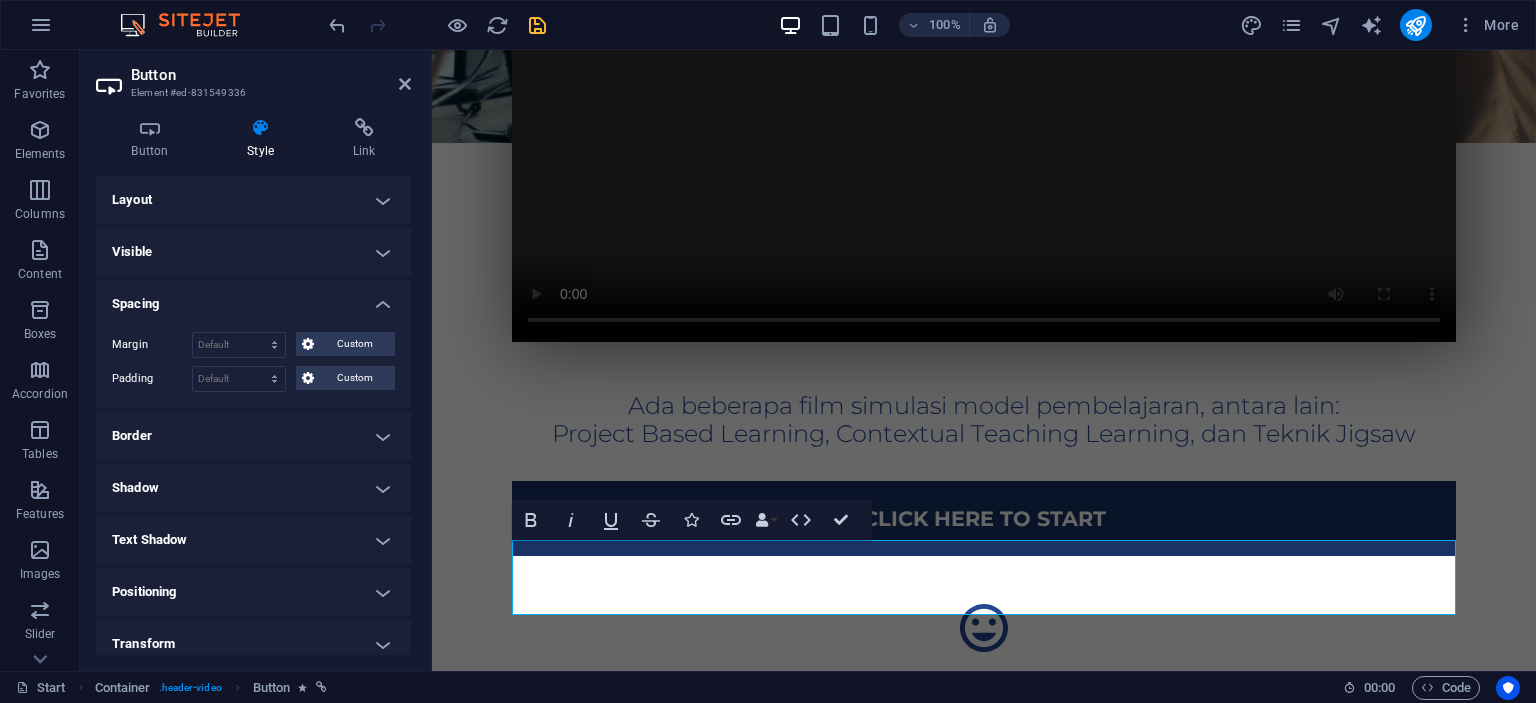 click on "Spacing" at bounding box center [253, 298] 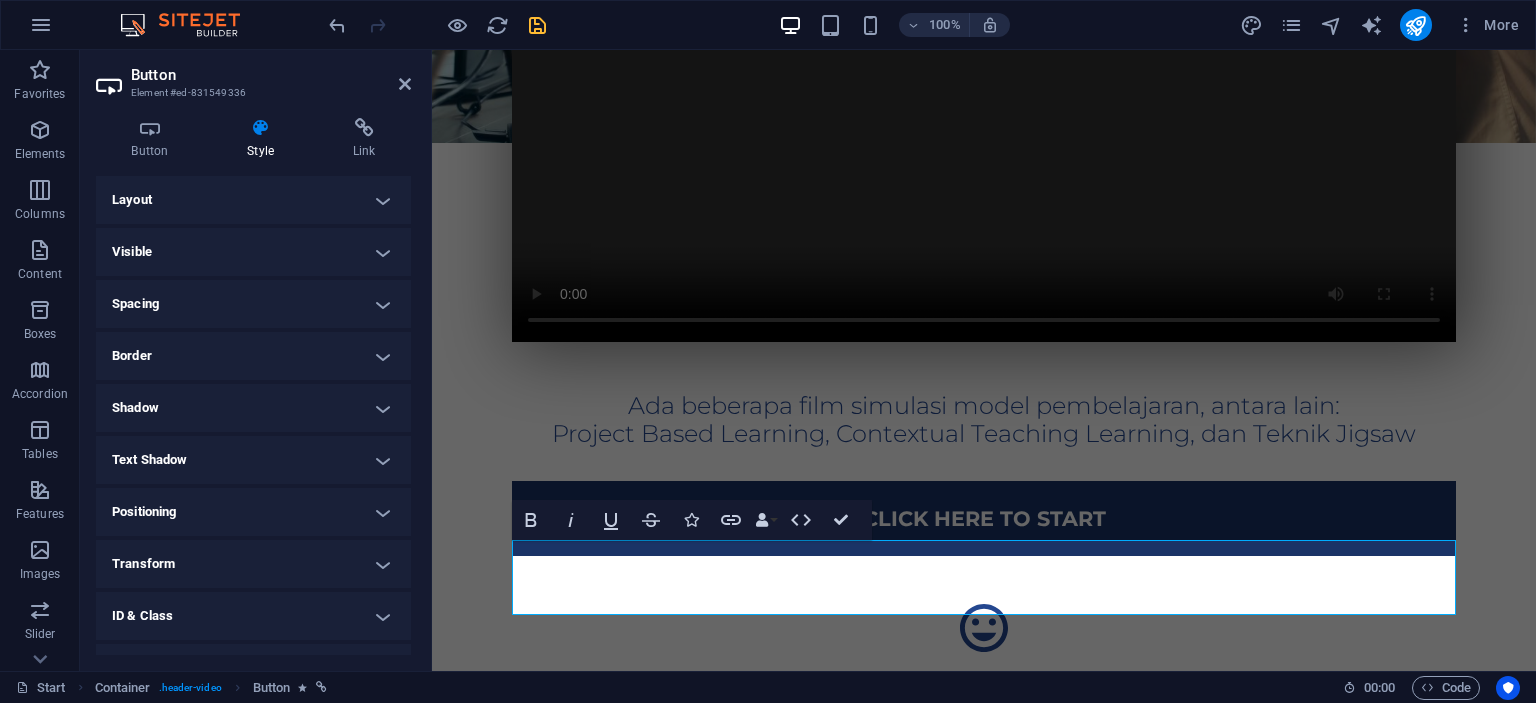 click on "Visible" at bounding box center (253, 252) 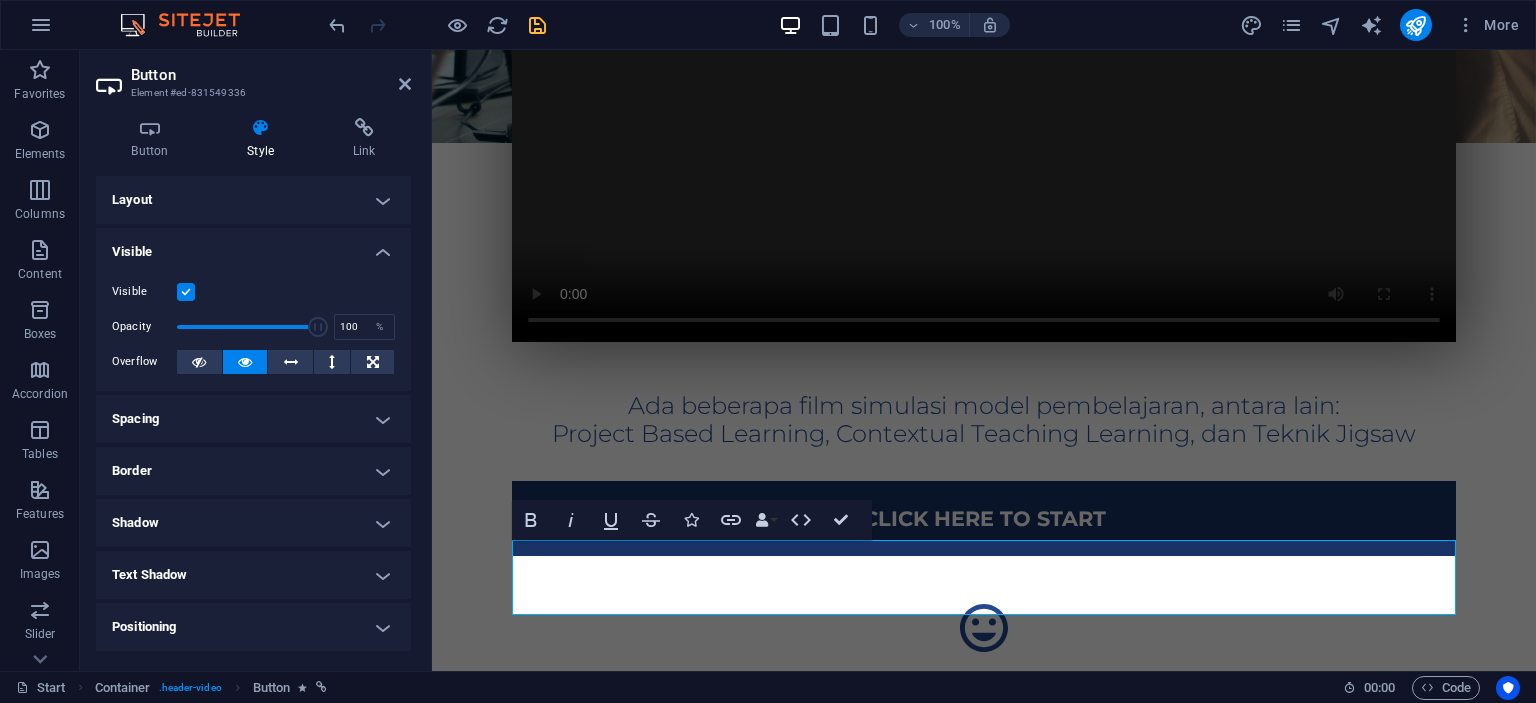 click on "Visible" at bounding box center (253, 246) 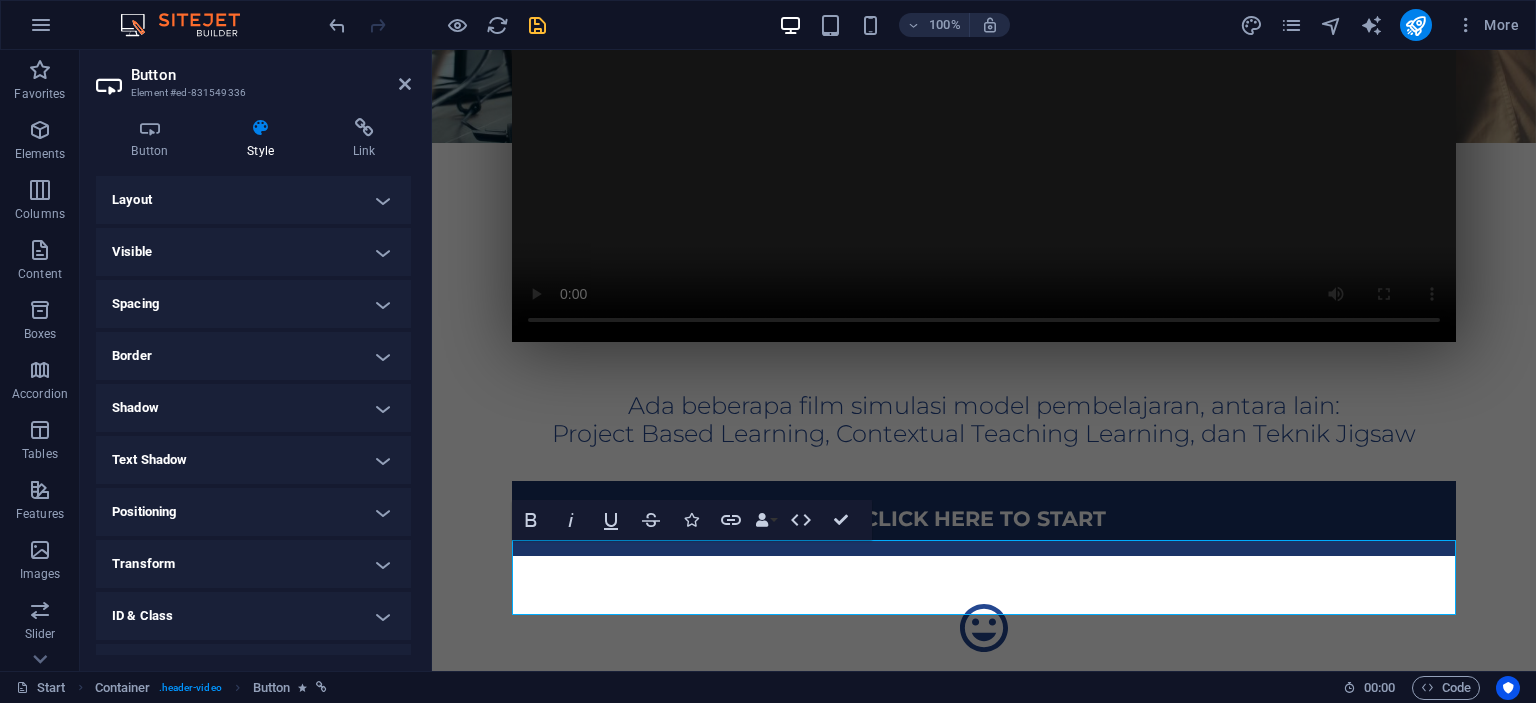 click on "Layout" at bounding box center [253, 200] 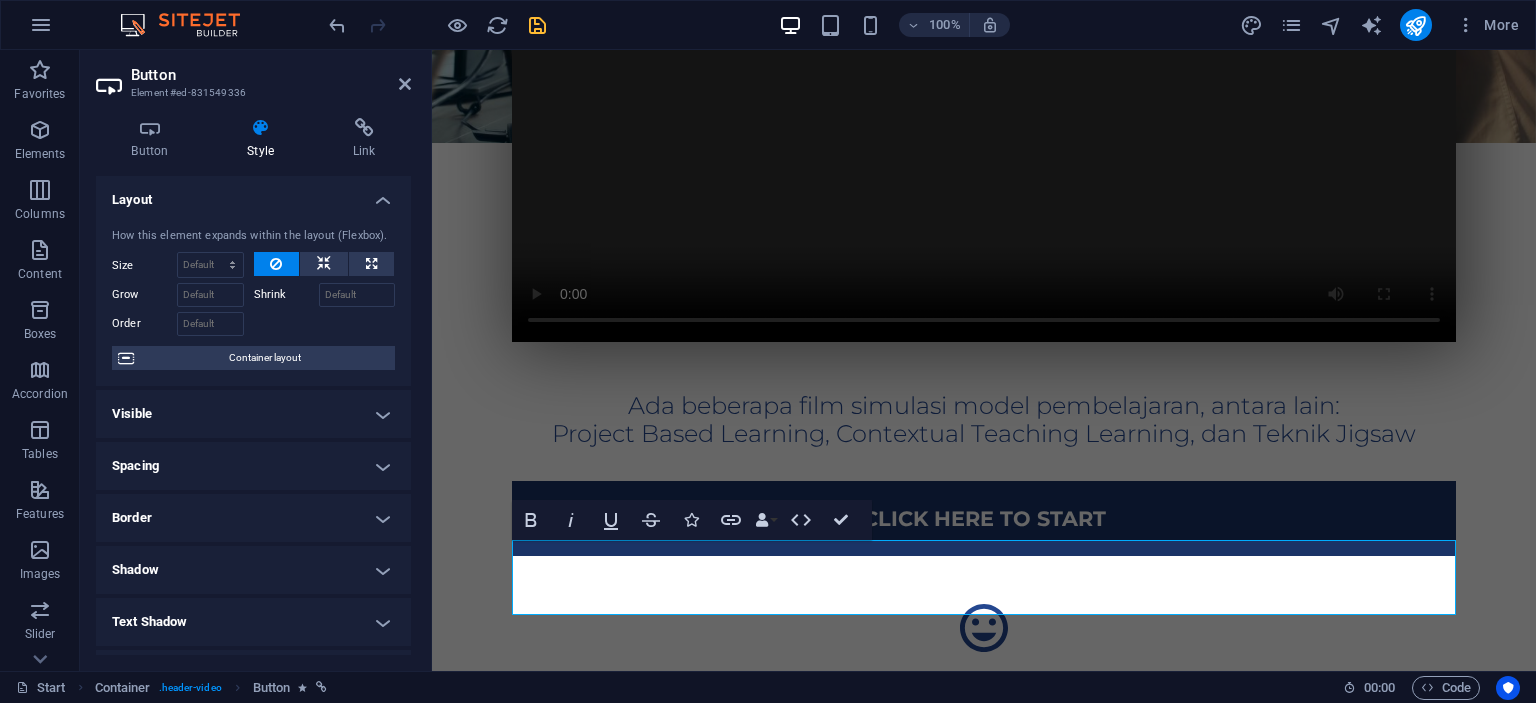 click on "Layout" at bounding box center (253, 194) 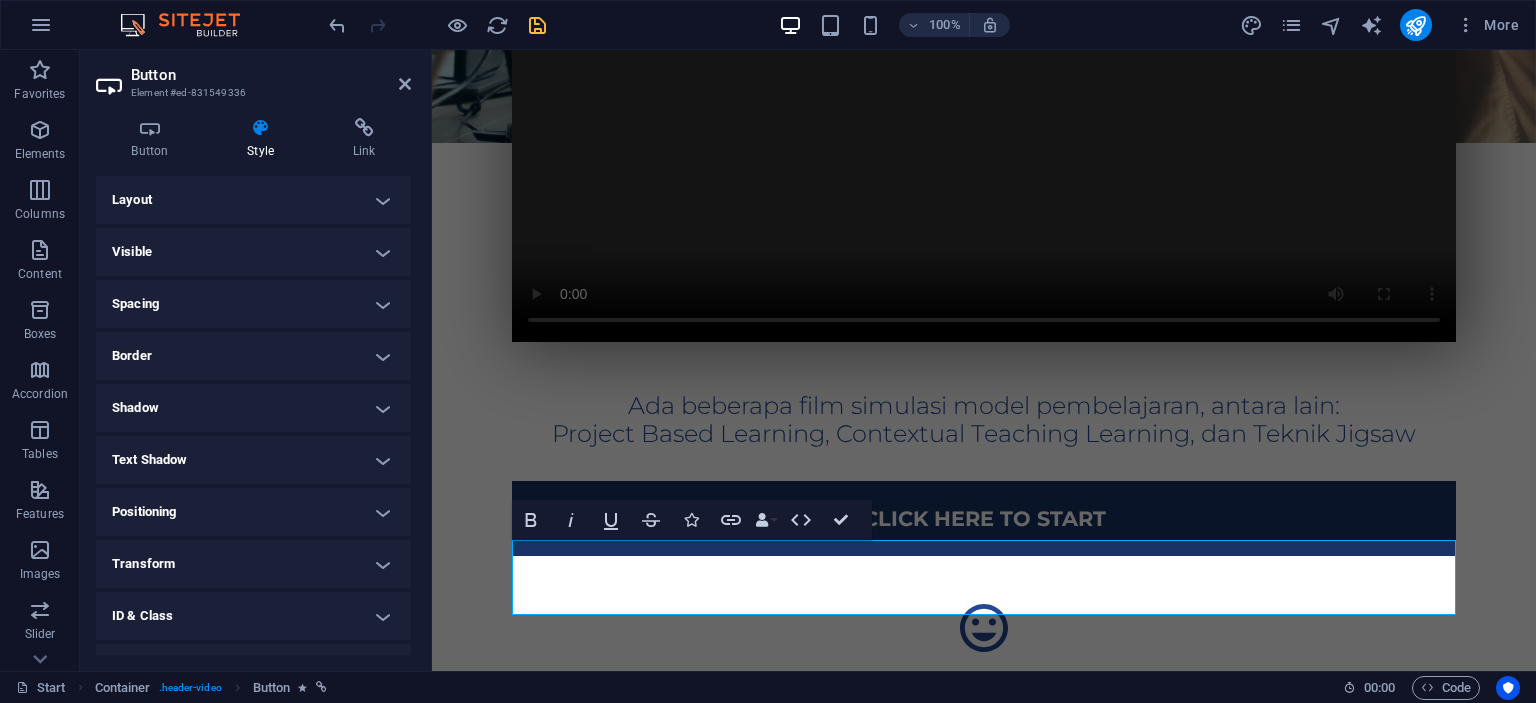 click on "Border" at bounding box center (253, 356) 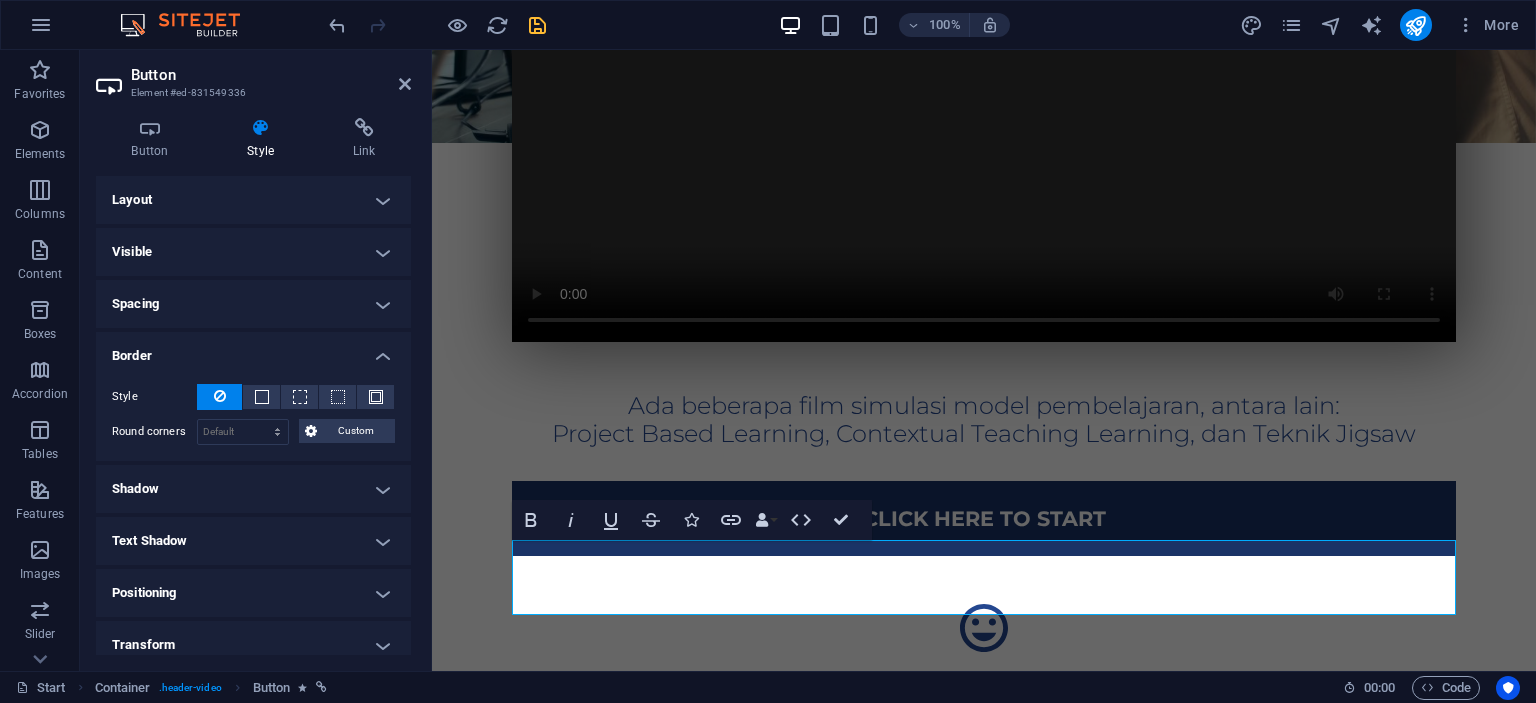 click on "Border" at bounding box center [253, 350] 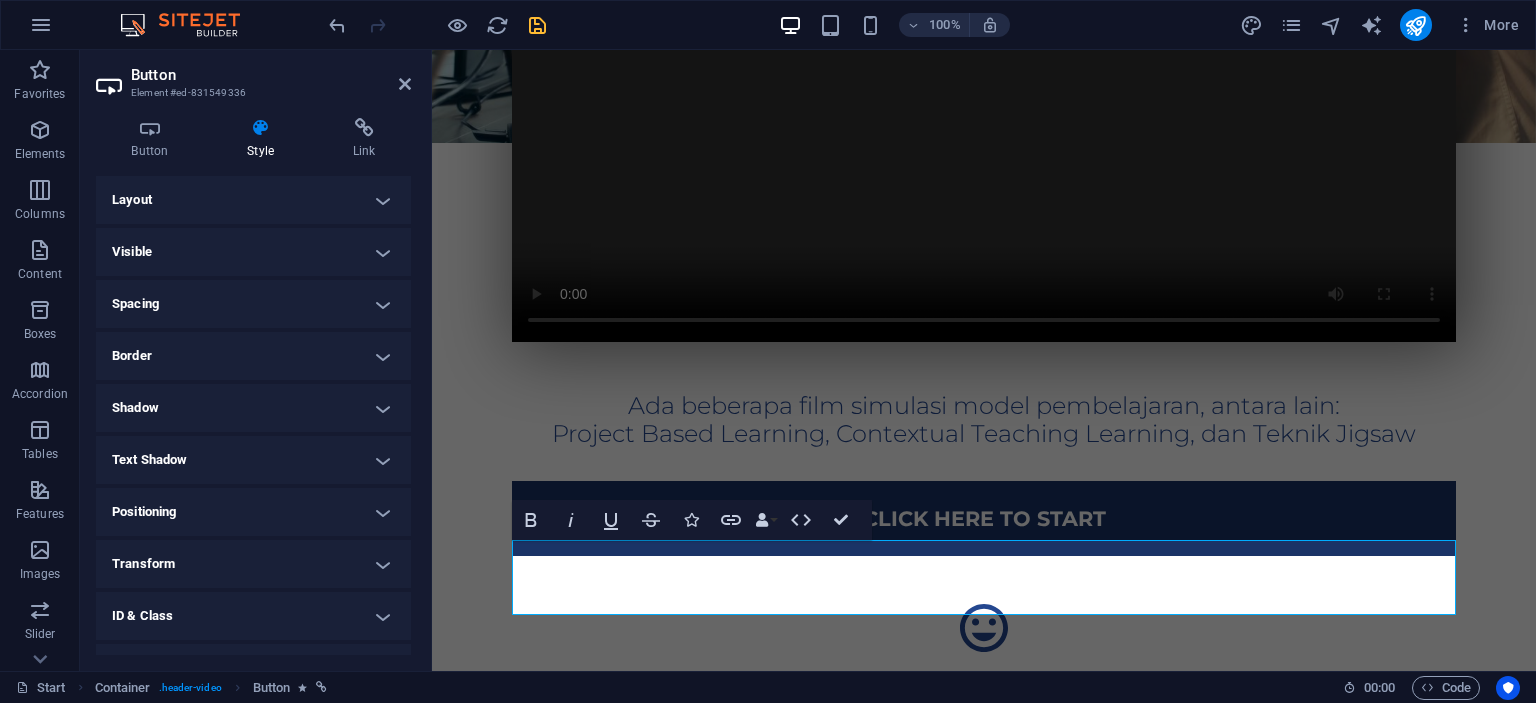 click on "Shadow" at bounding box center [253, 408] 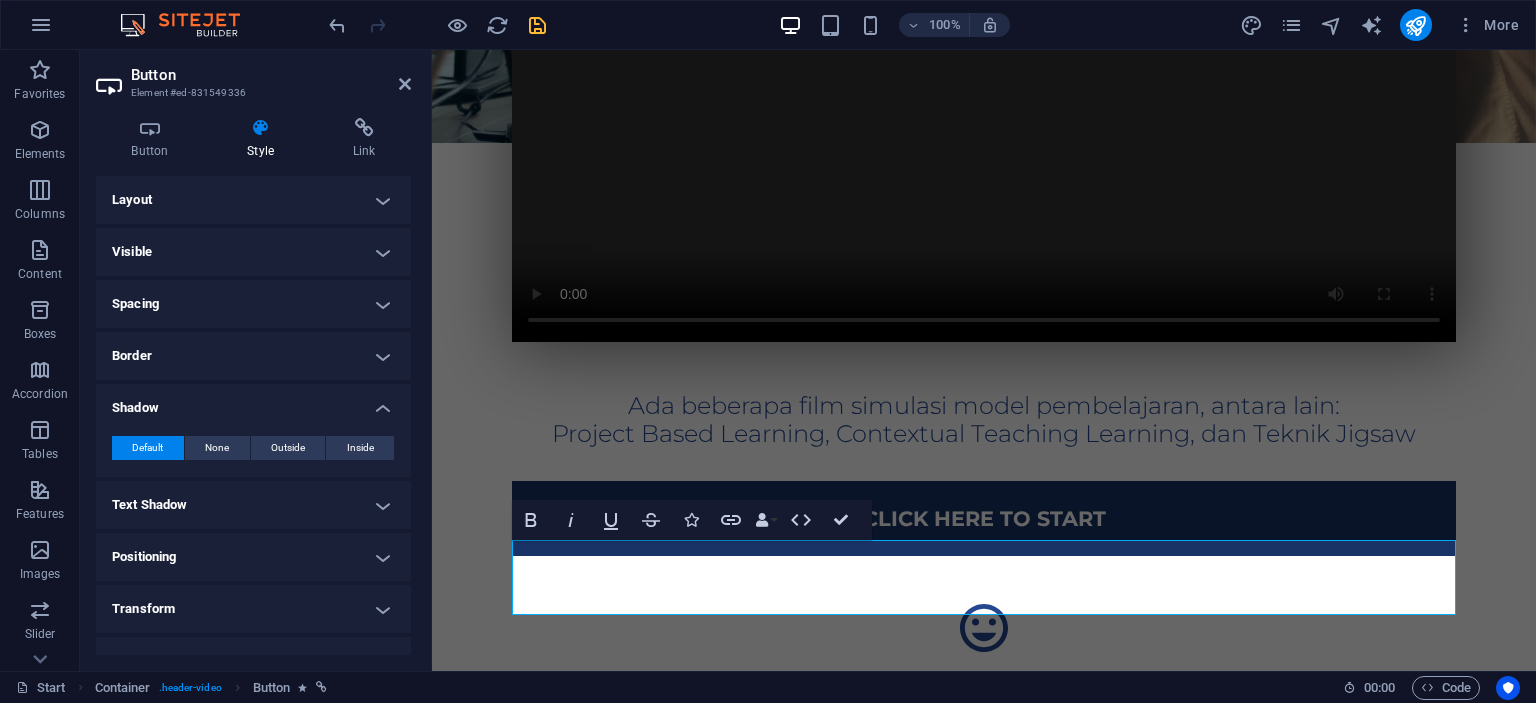 click on "Shadow" at bounding box center [253, 402] 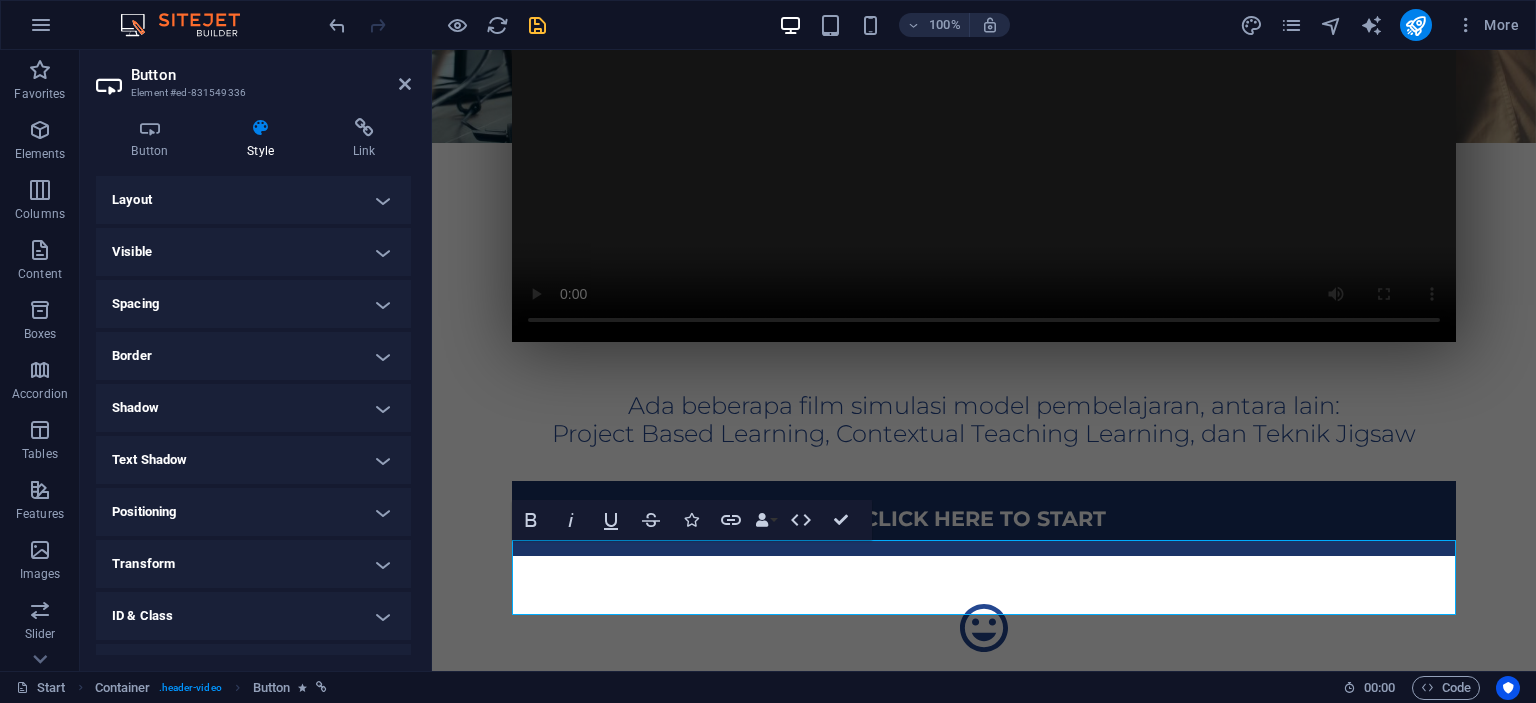 click on "Text Shadow" at bounding box center (253, 460) 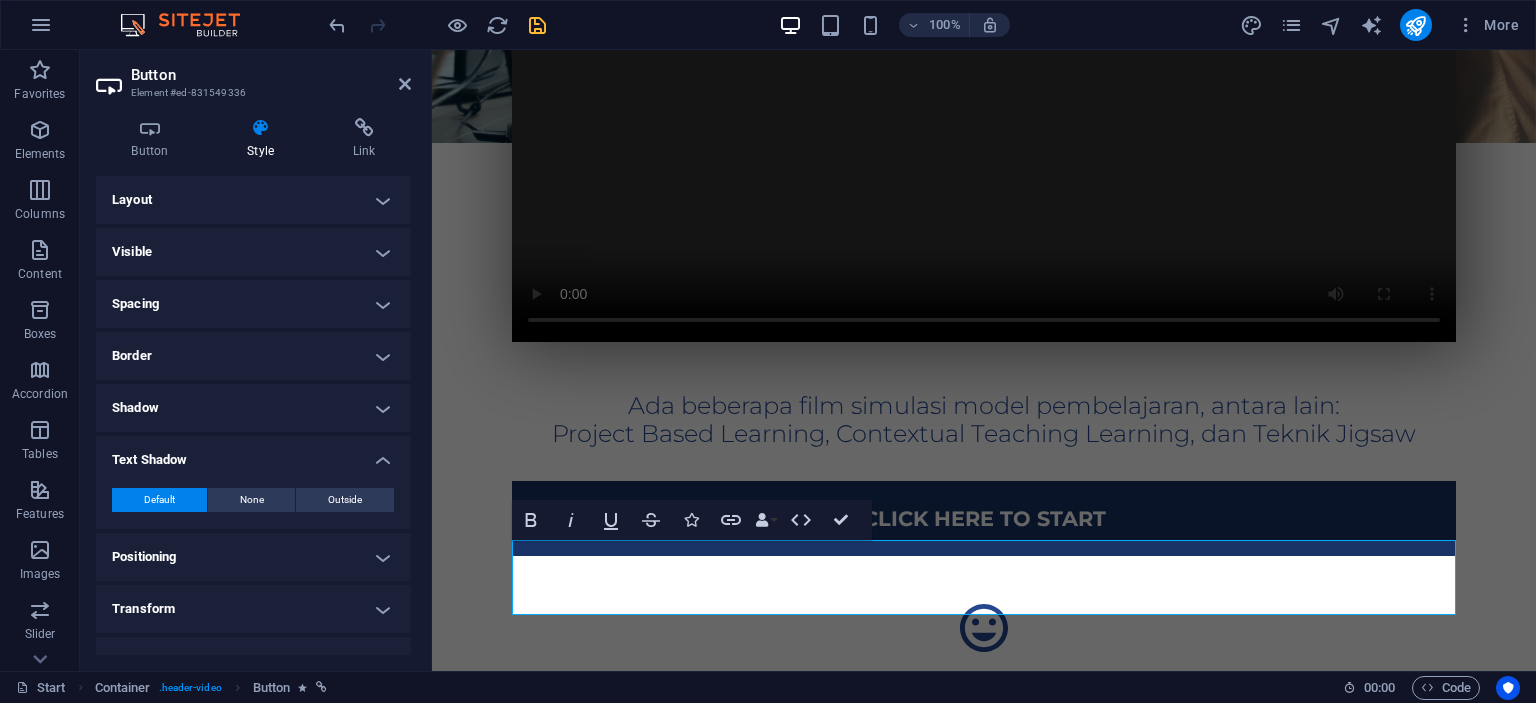 click on "Text Shadow" at bounding box center [253, 454] 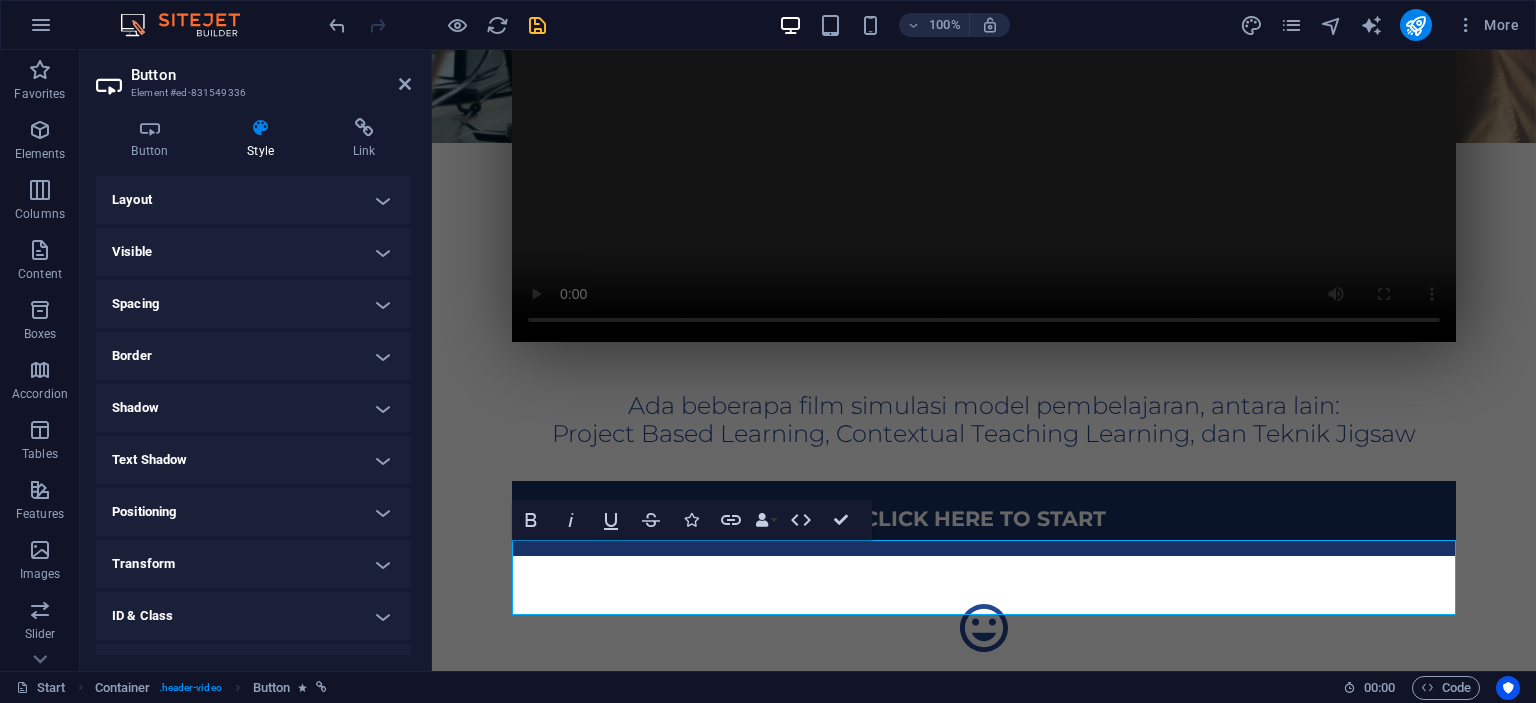 click on "Positioning" at bounding box center (253, 512) 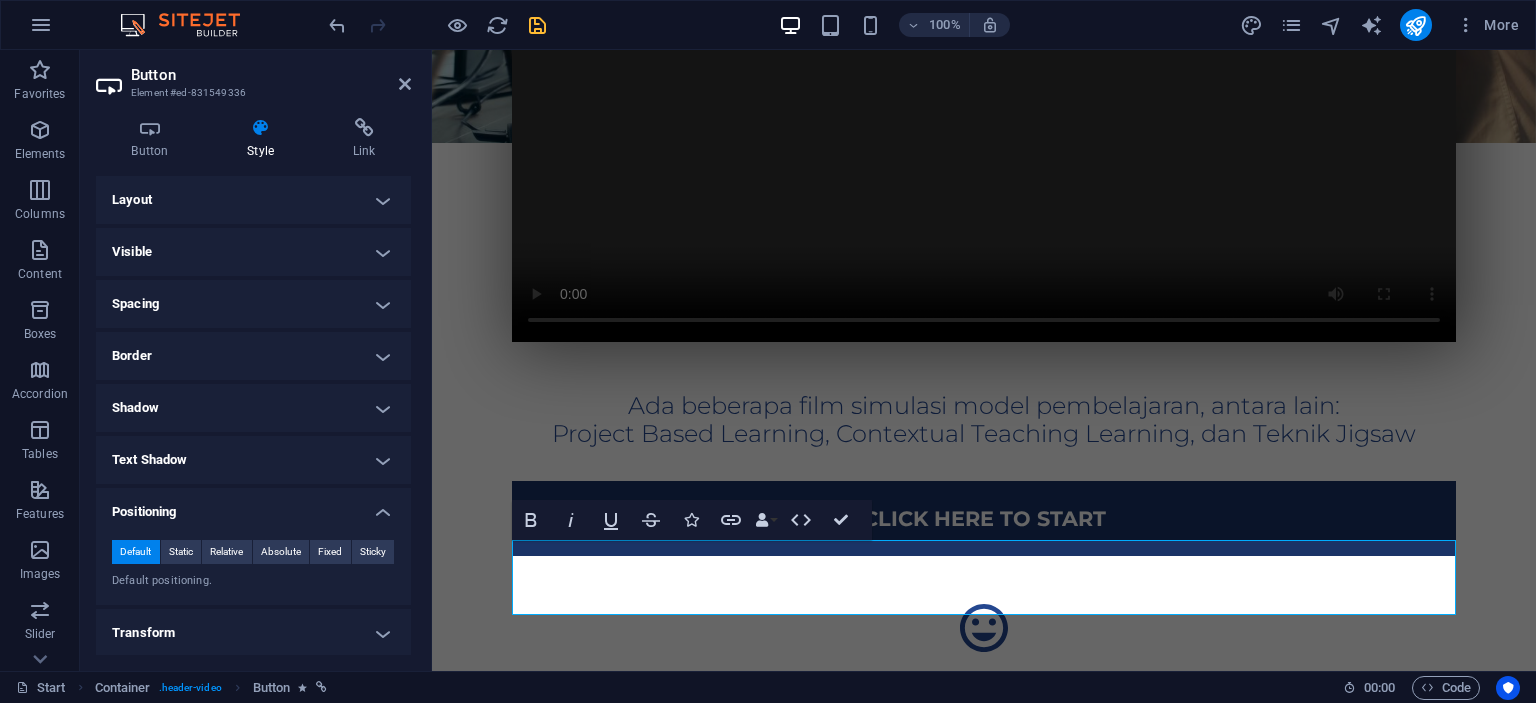 click on "Positioning" at bounding box center [253, 506] 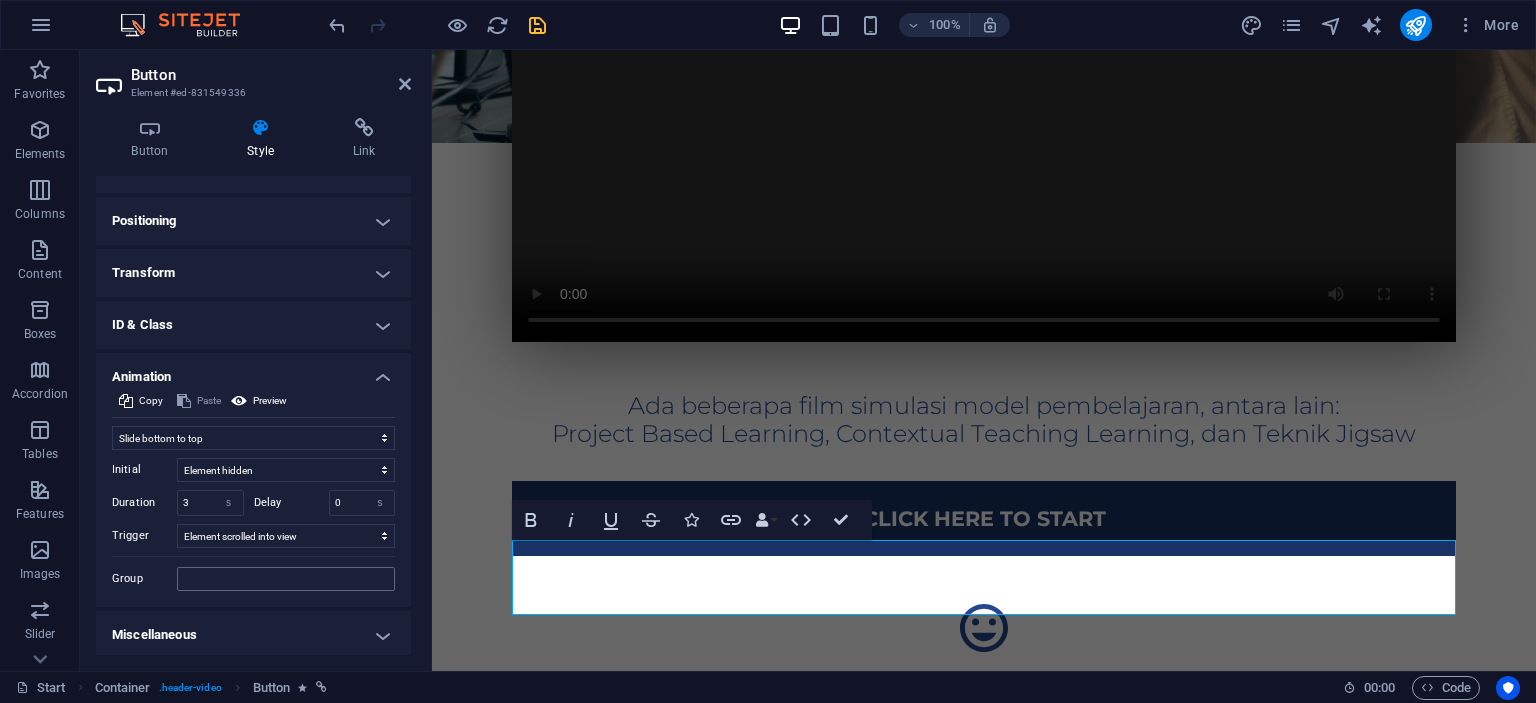 scroll, scrollTop: 293, scrollLeft: 0, axis: vertical 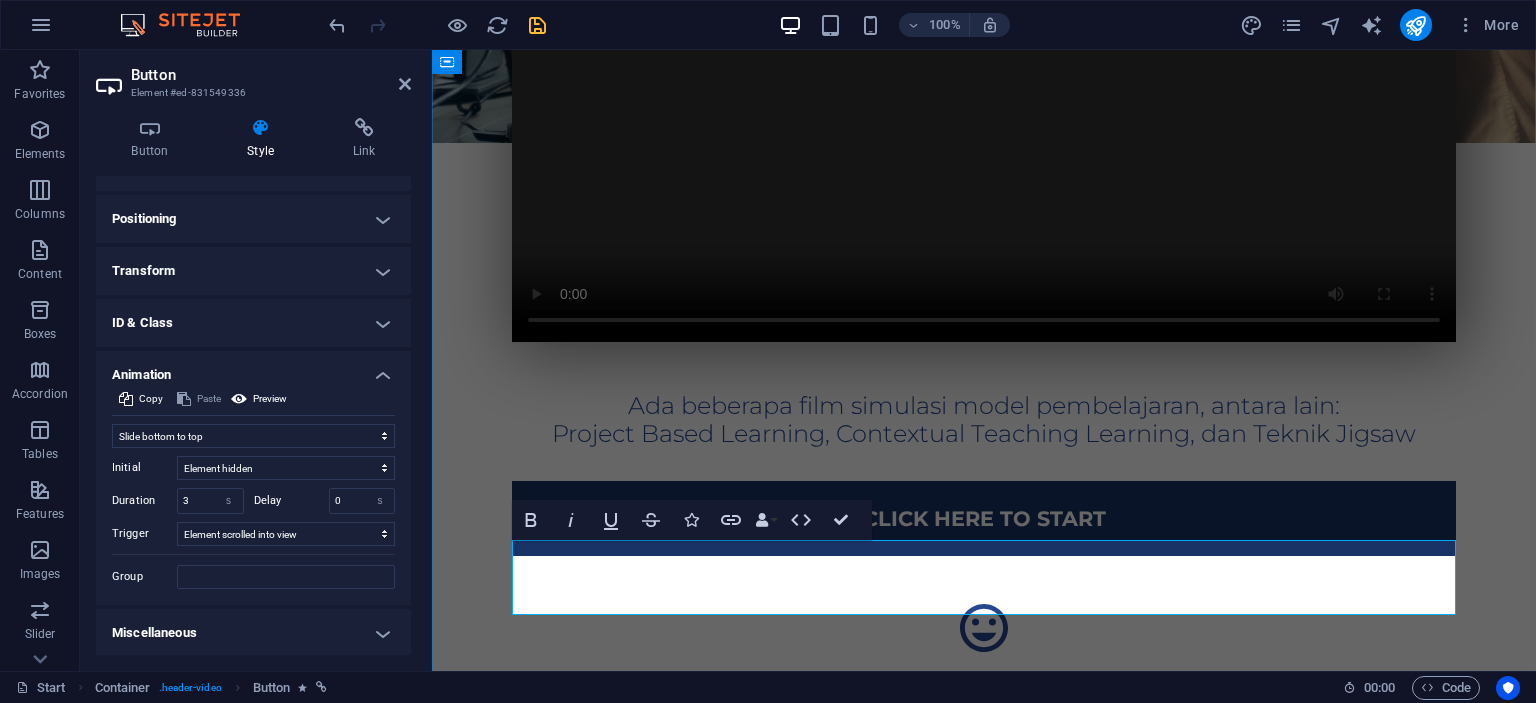 click on "Click here to Start" at bounding box center (984, 518) 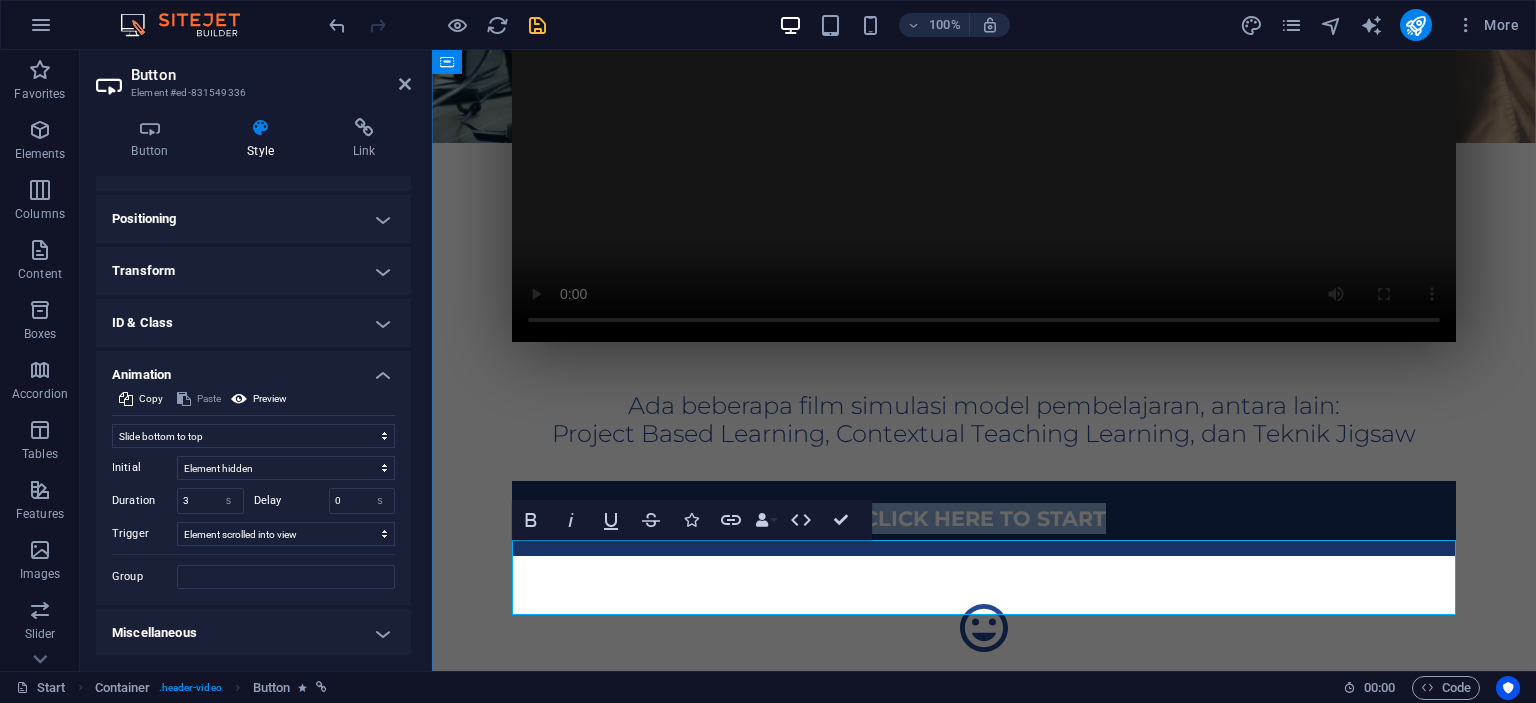 drag, startPoint x: 860, startPoint y: 581, endPoint x: 1119, endPoint y: 578, distance: 259.01736 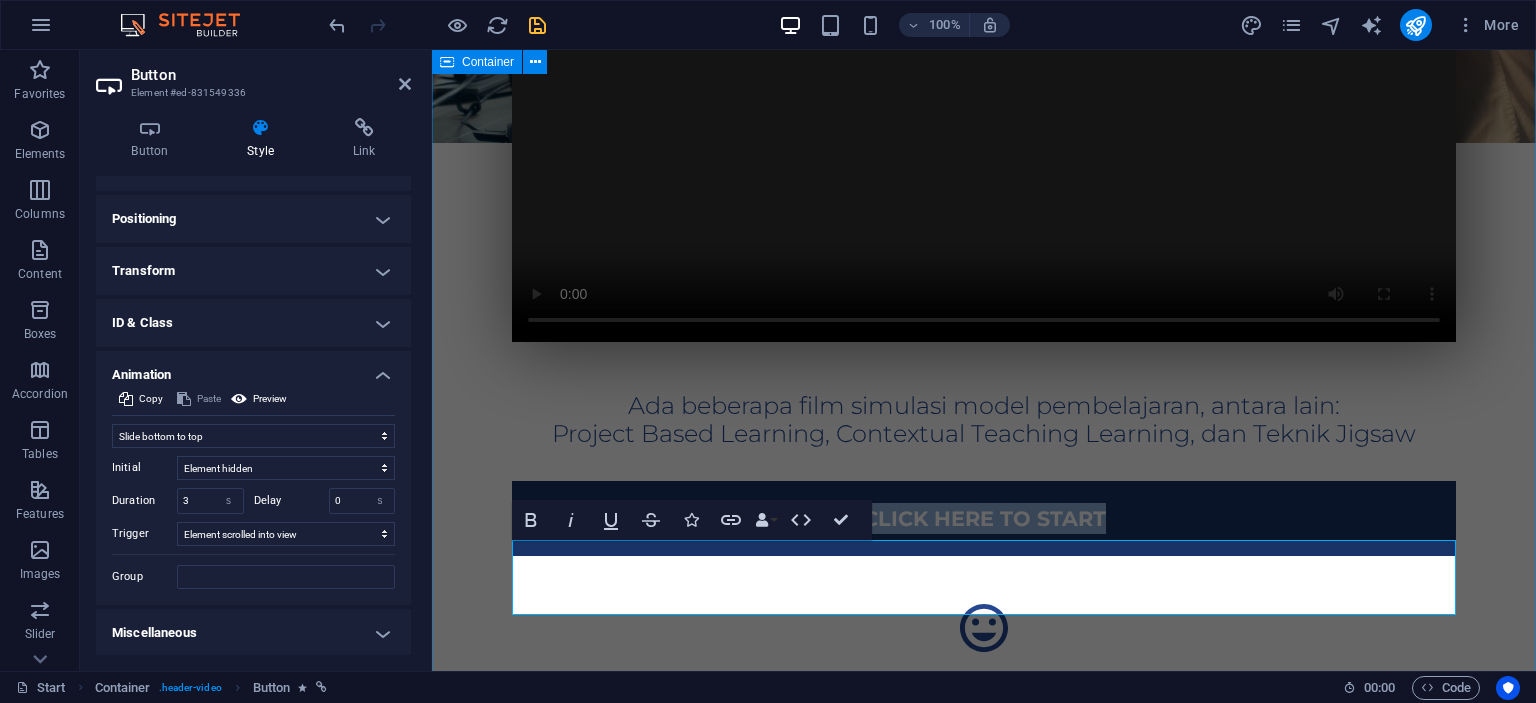 click on "Ada beberapa film simulasi model pembelajaran, antara lain: Project Based Learning, Contextual Teaching Learning, dan Teknik Jigsaw Click here to Start make your life Easier more powerful be faster" at bounding box center (984, 456) 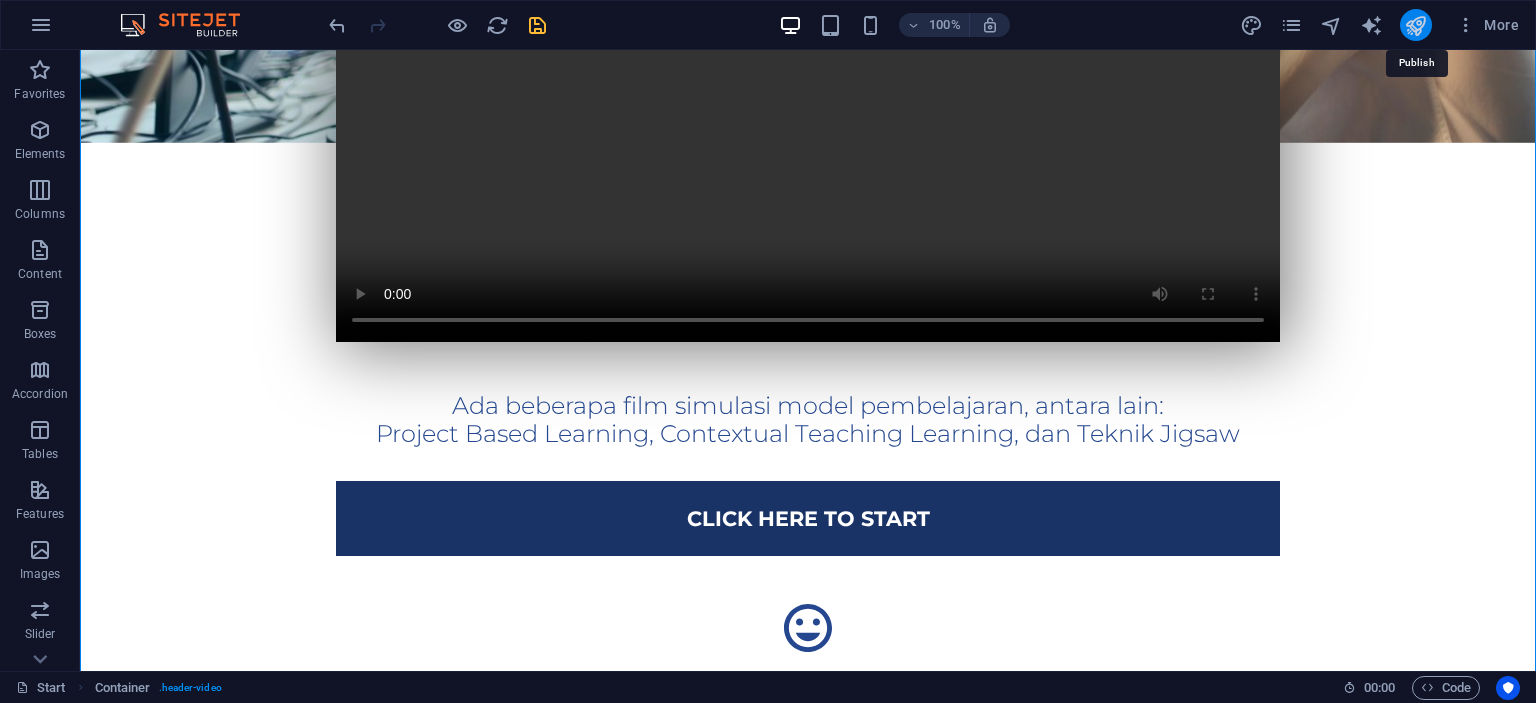 click at bounding box center [1415, 25] 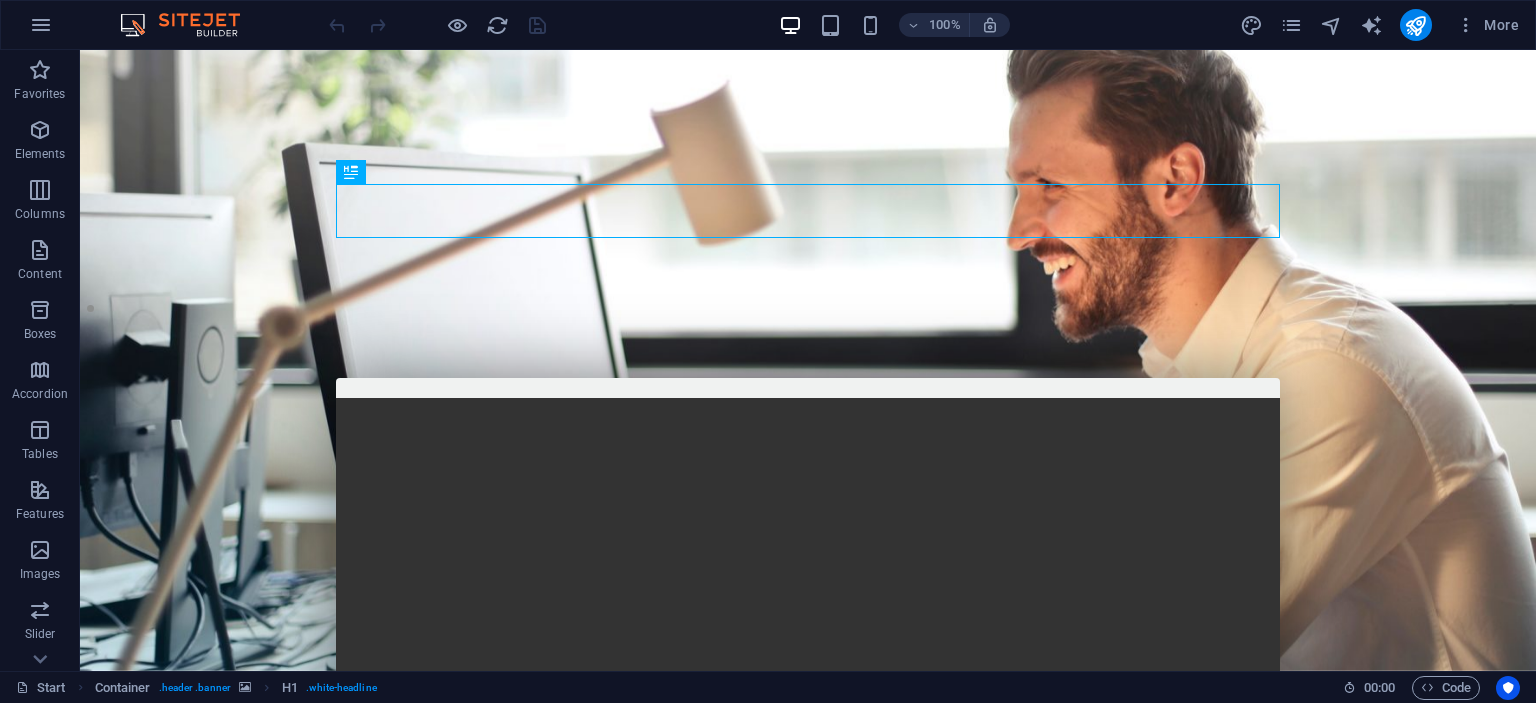 scroll, scrollTop: 0, scrollLeft: 0, axis: both 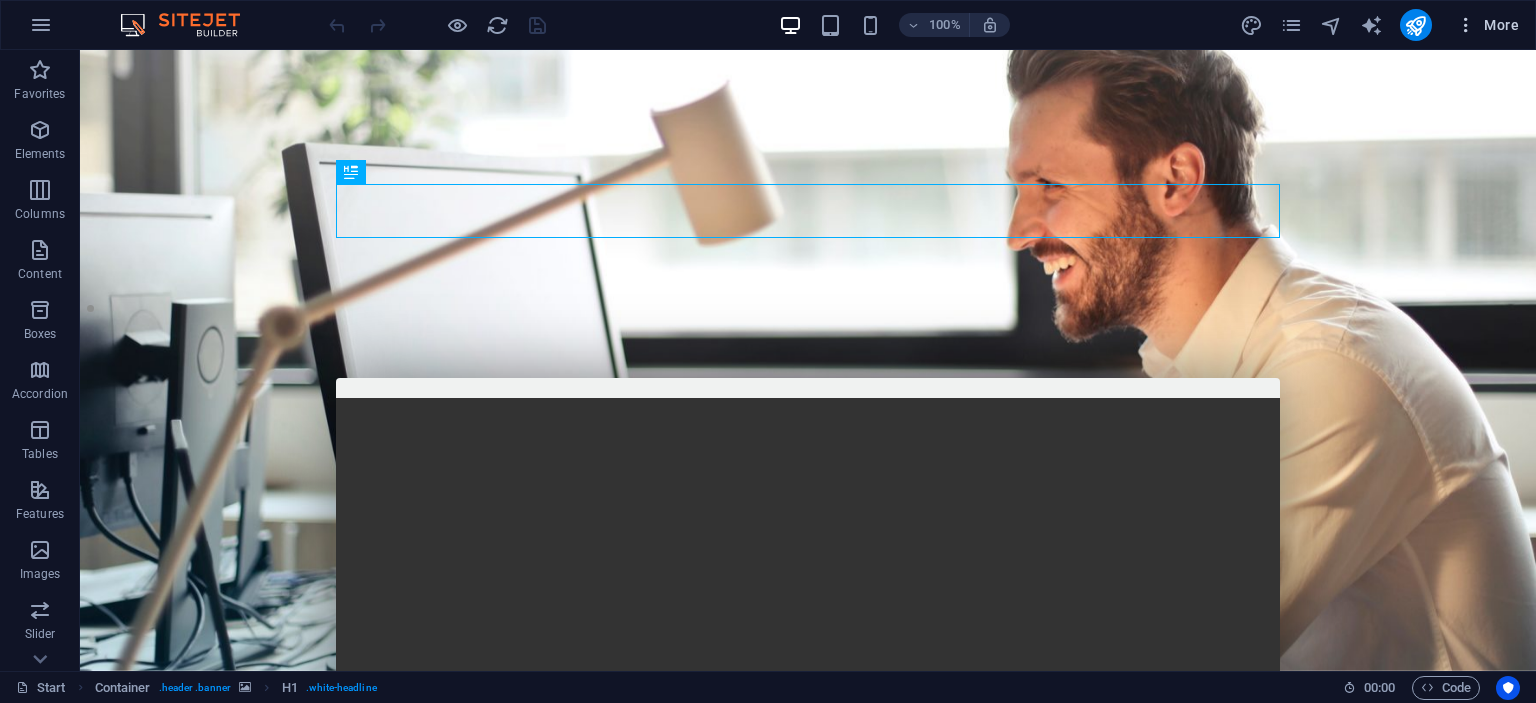click on "More" at bounding box center (1487, 25) 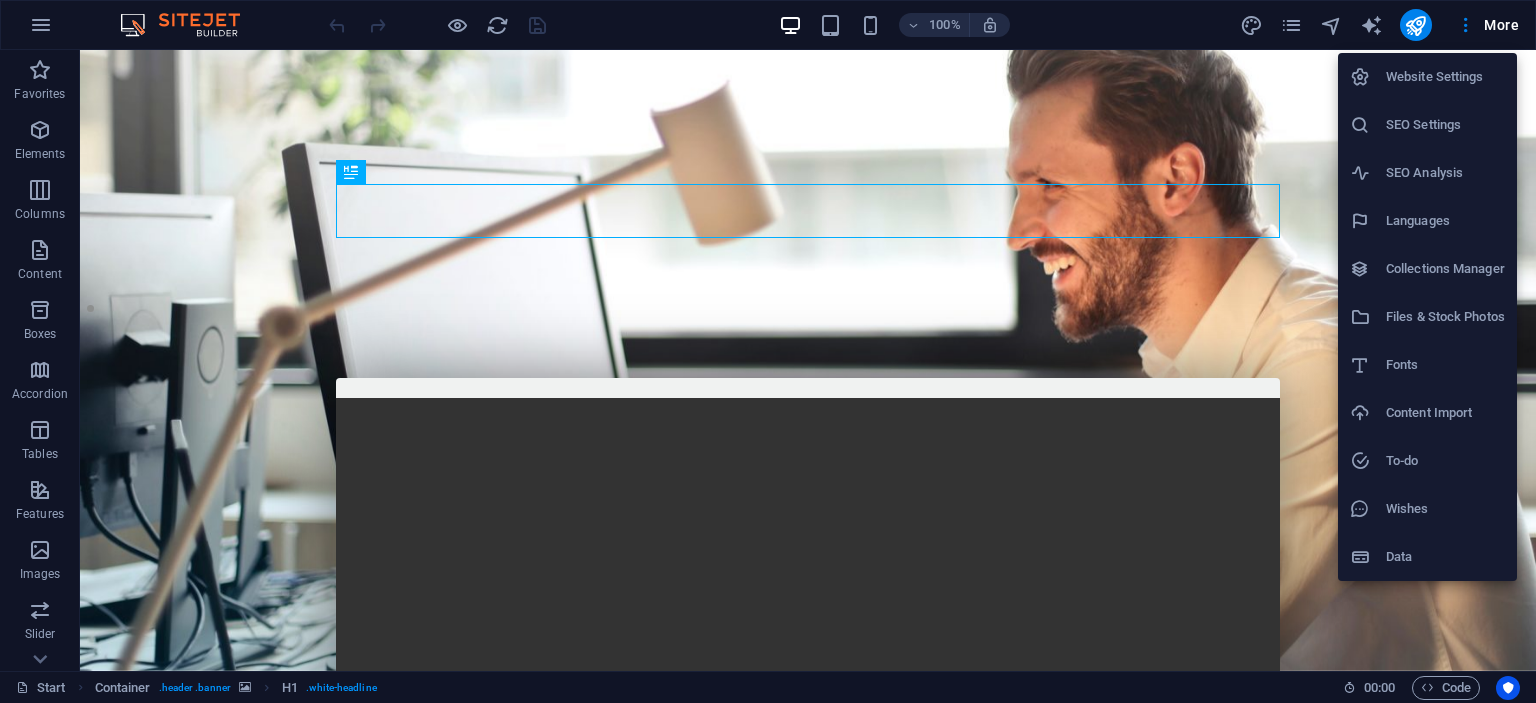 click on "Website Settings" at bounding box center (1445, 77) 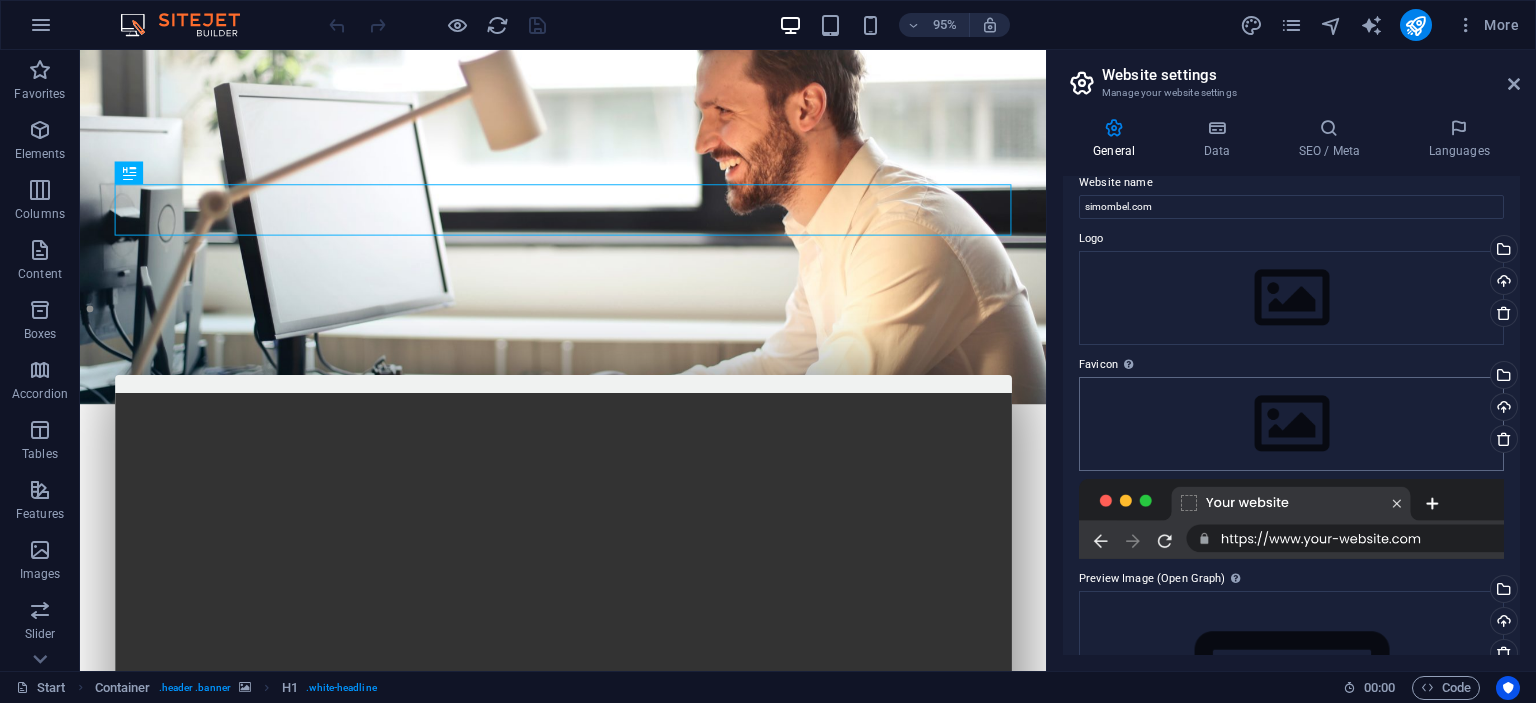 scroll, scrollTop: 0, scrollLeft: 0, axis: both 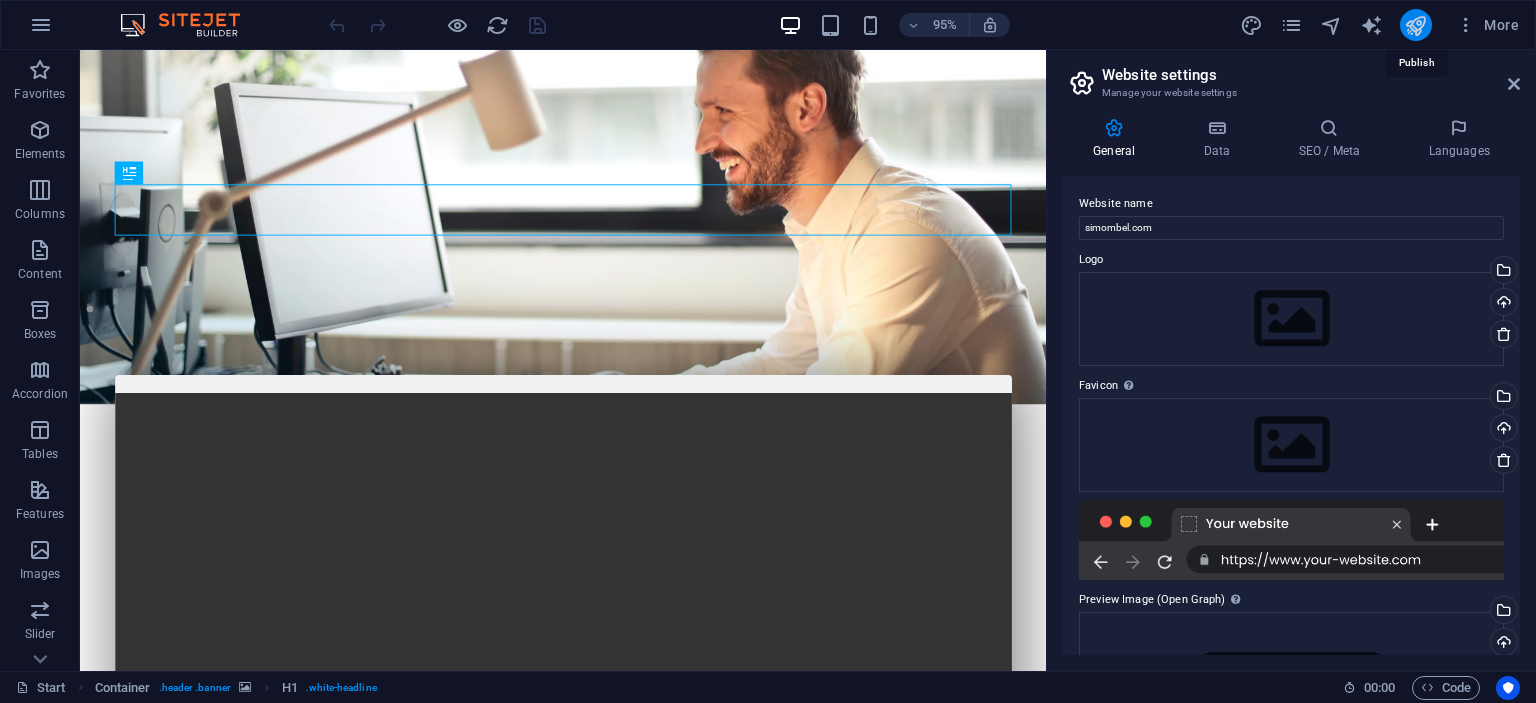 click at bounding box center (1415, 25) 